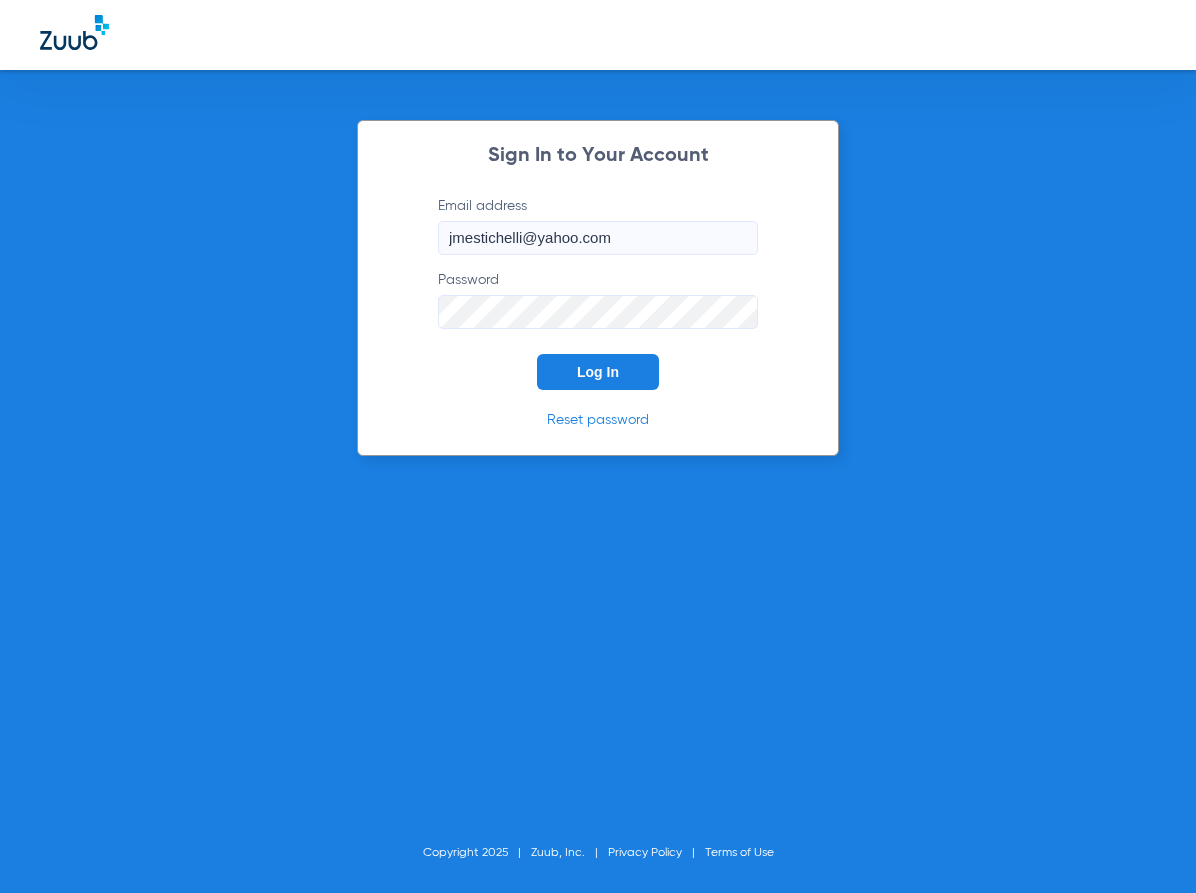 scroll, scrollTop: 0, scrollLeft: 0, axis: both 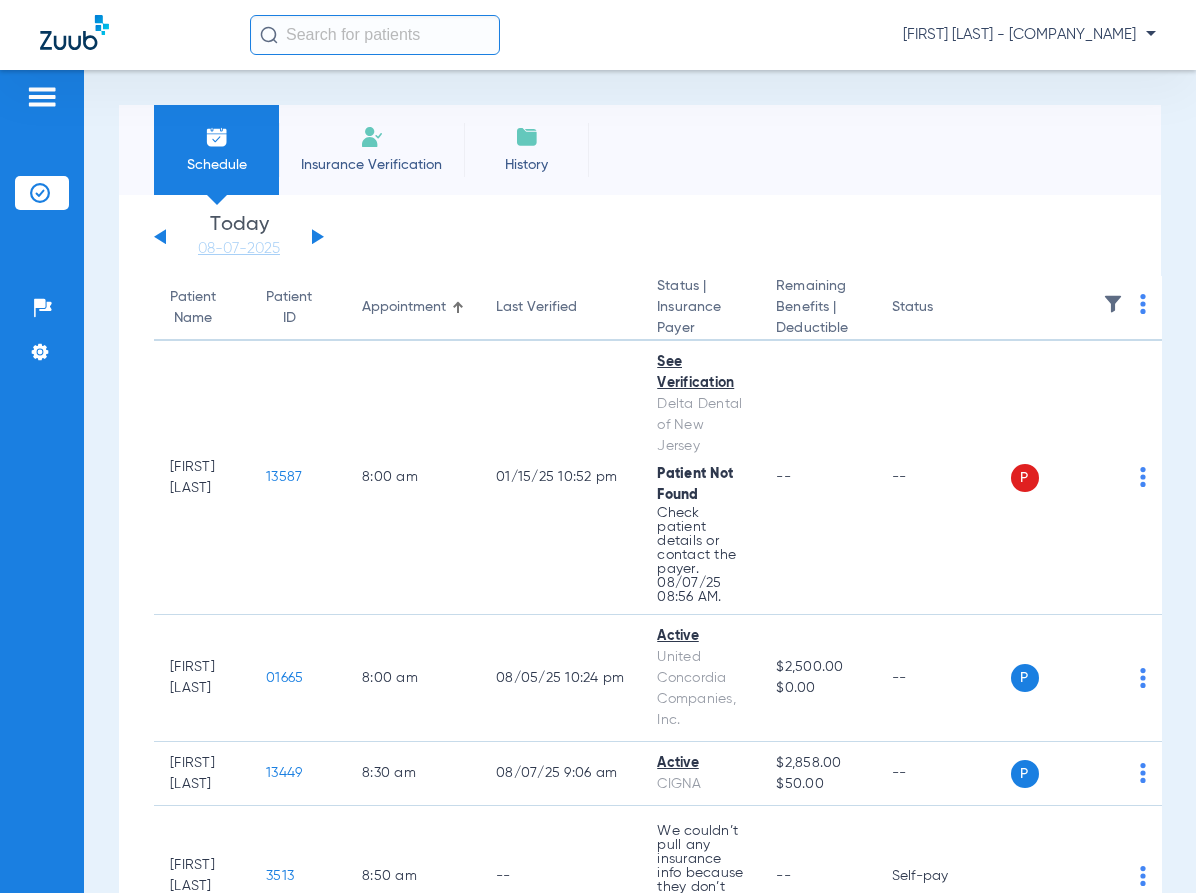 click 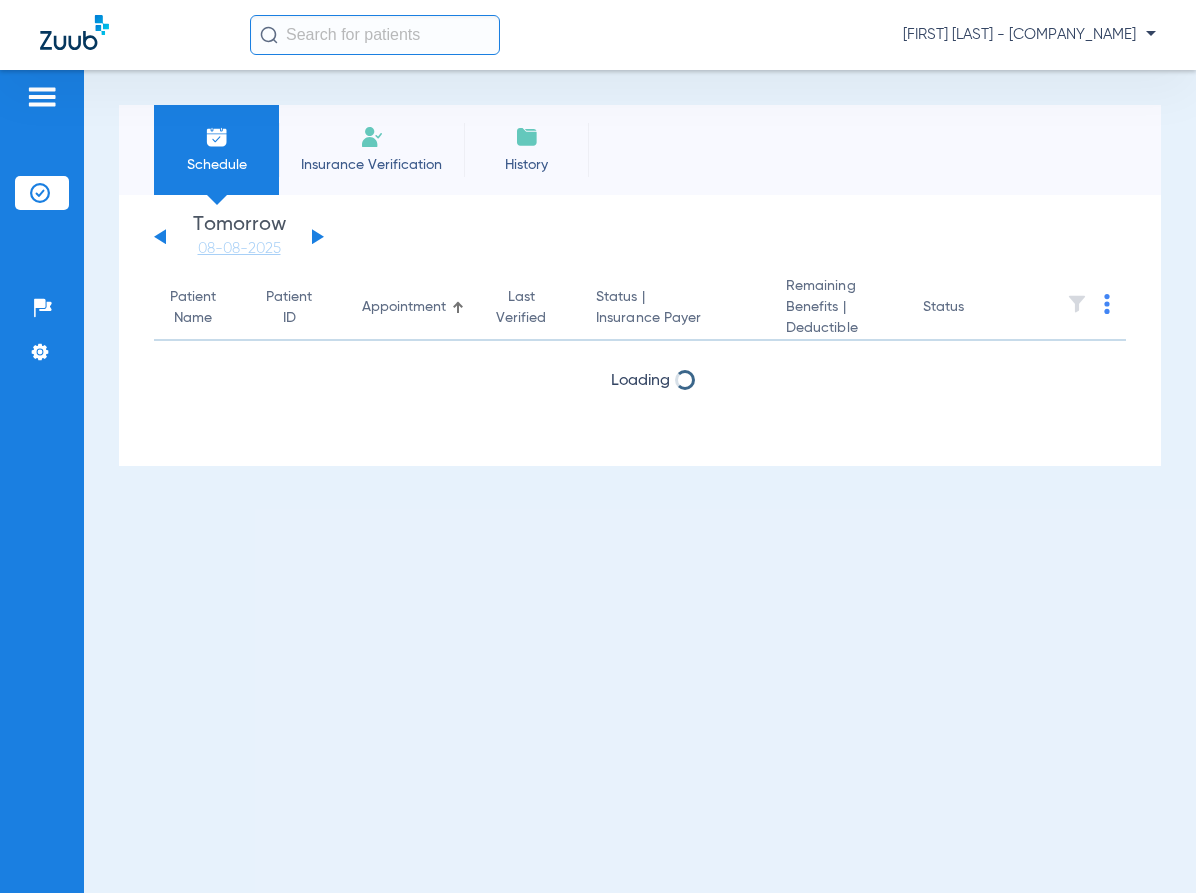 click 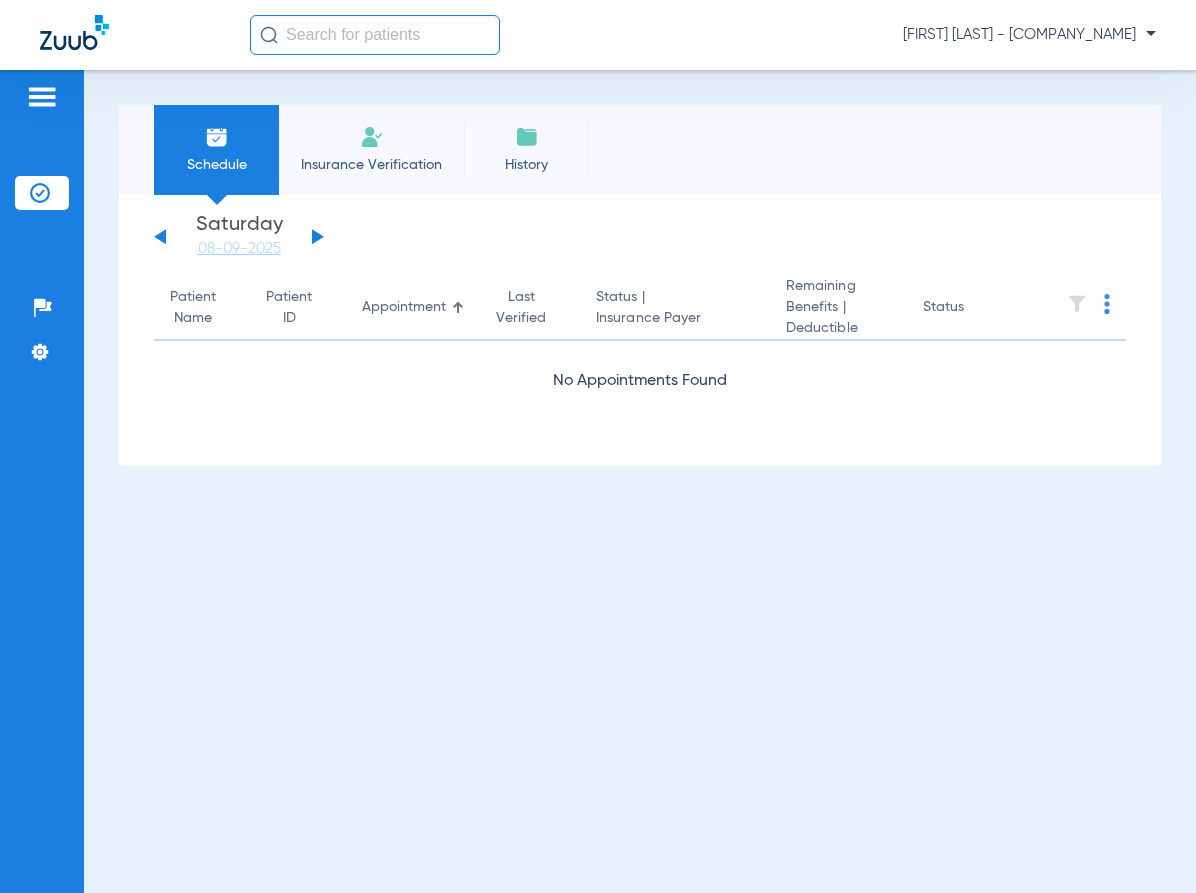 click 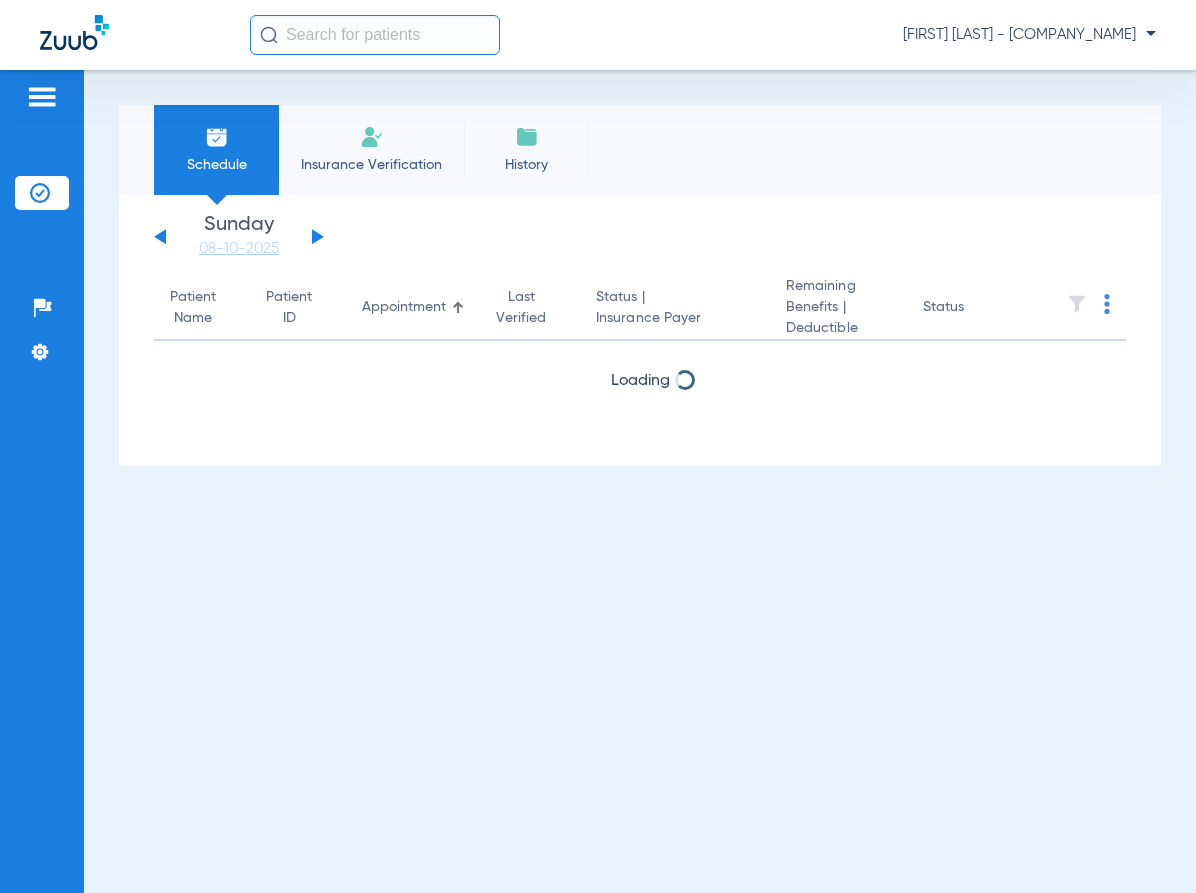 click 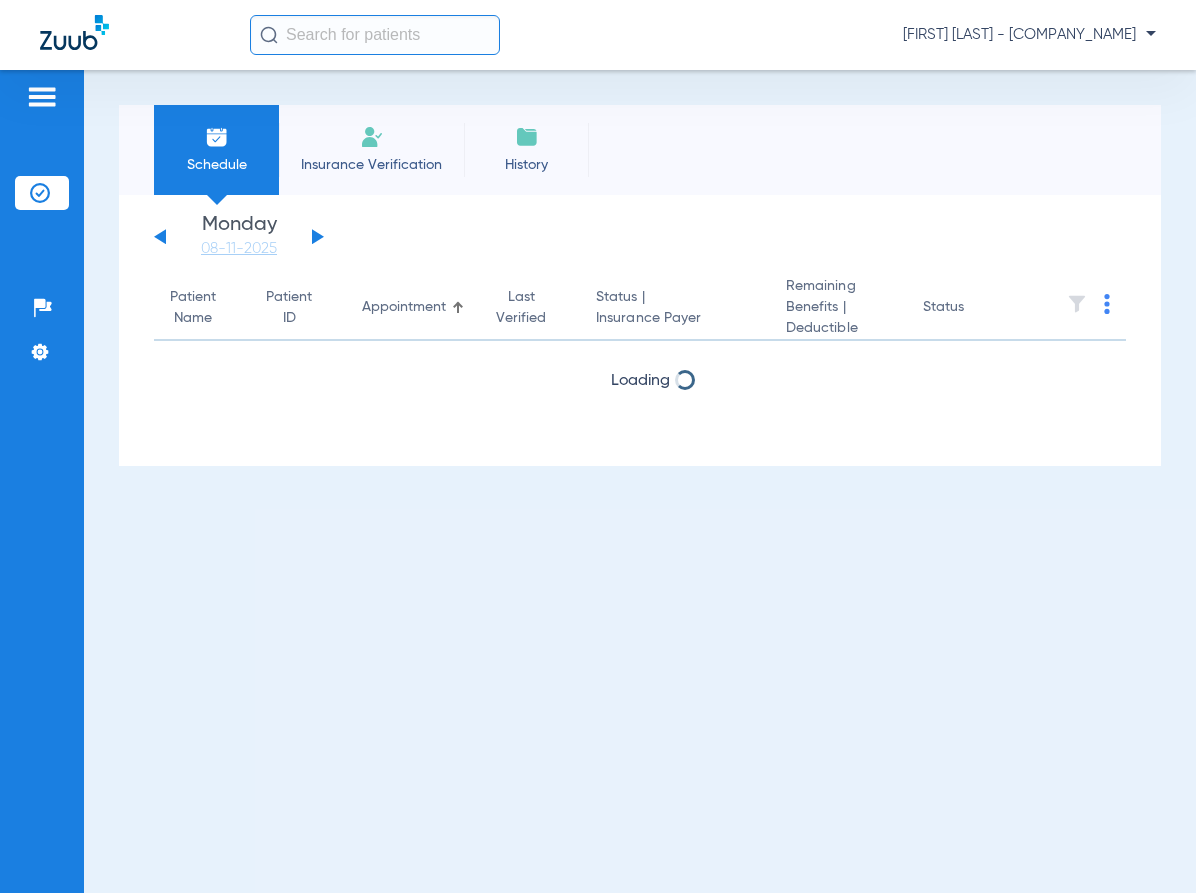 click 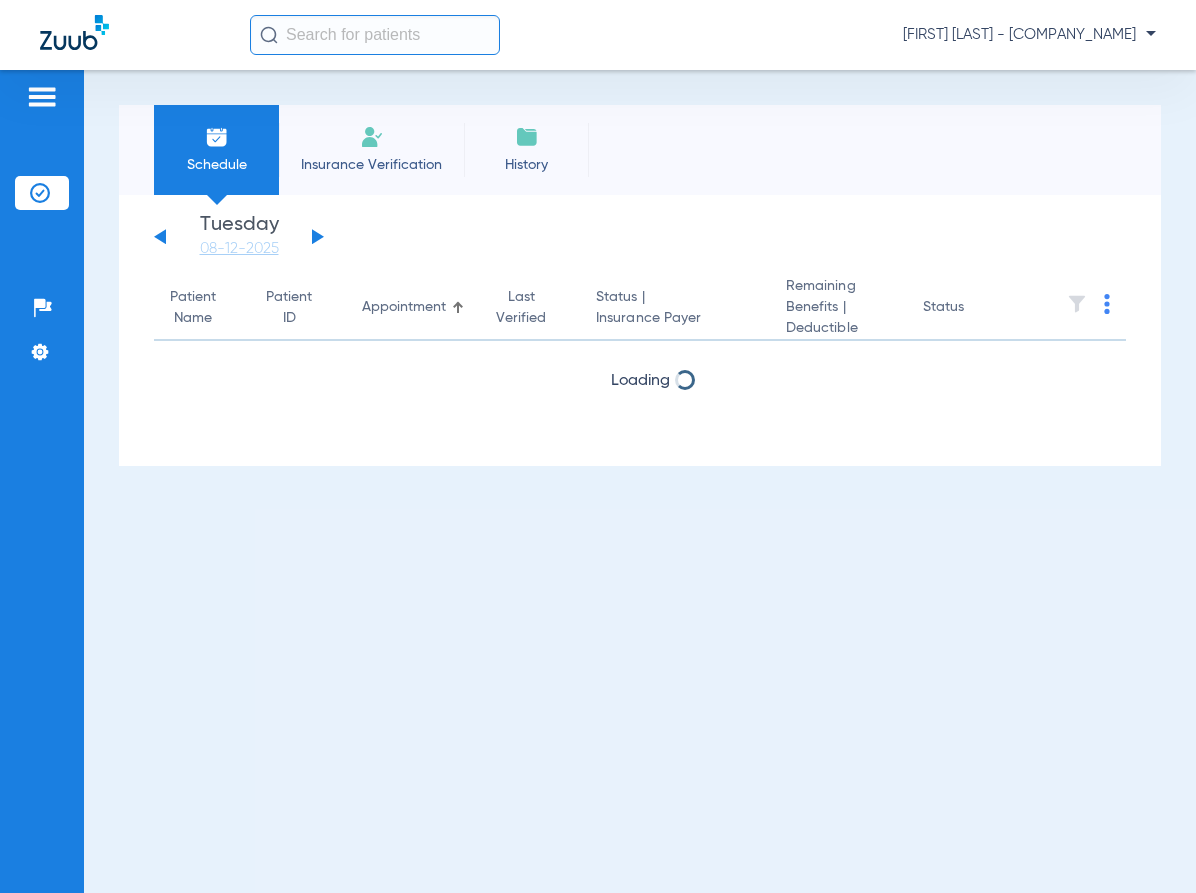 click 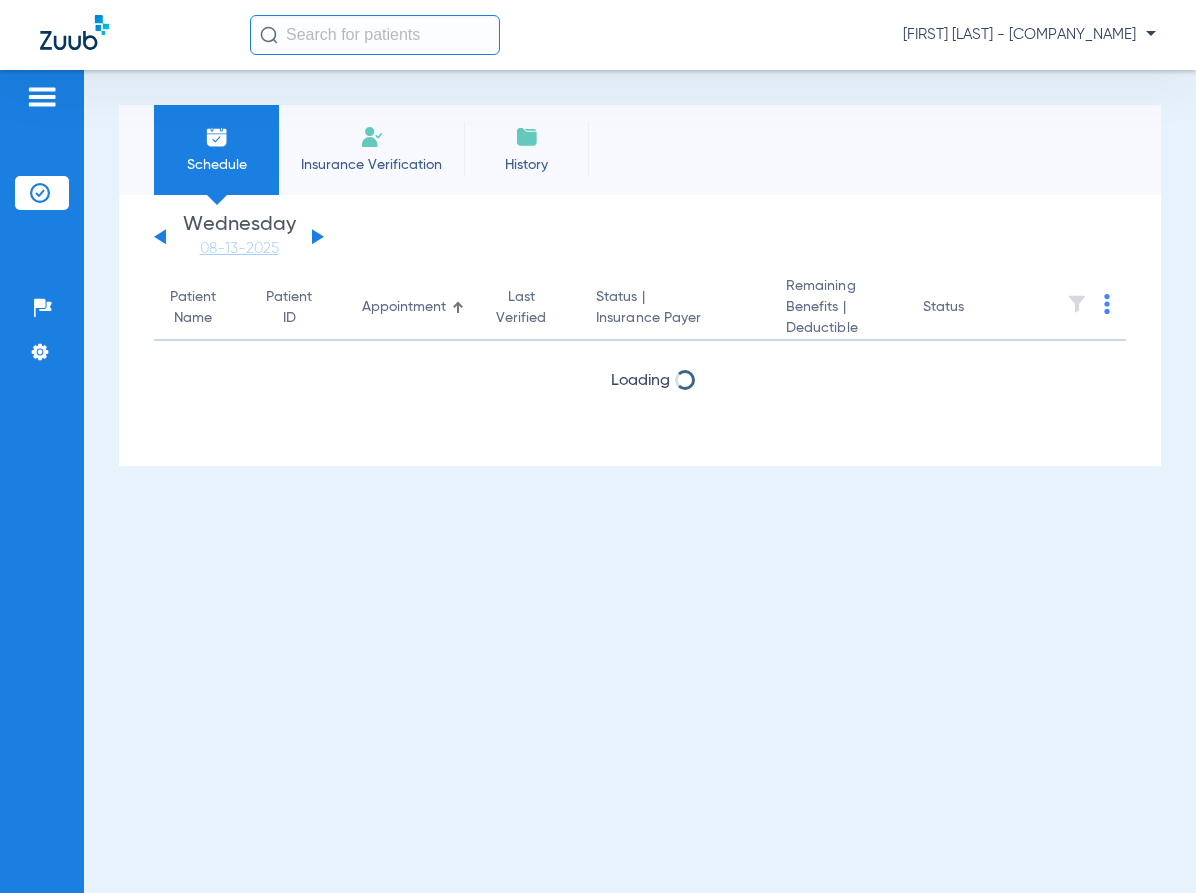 click 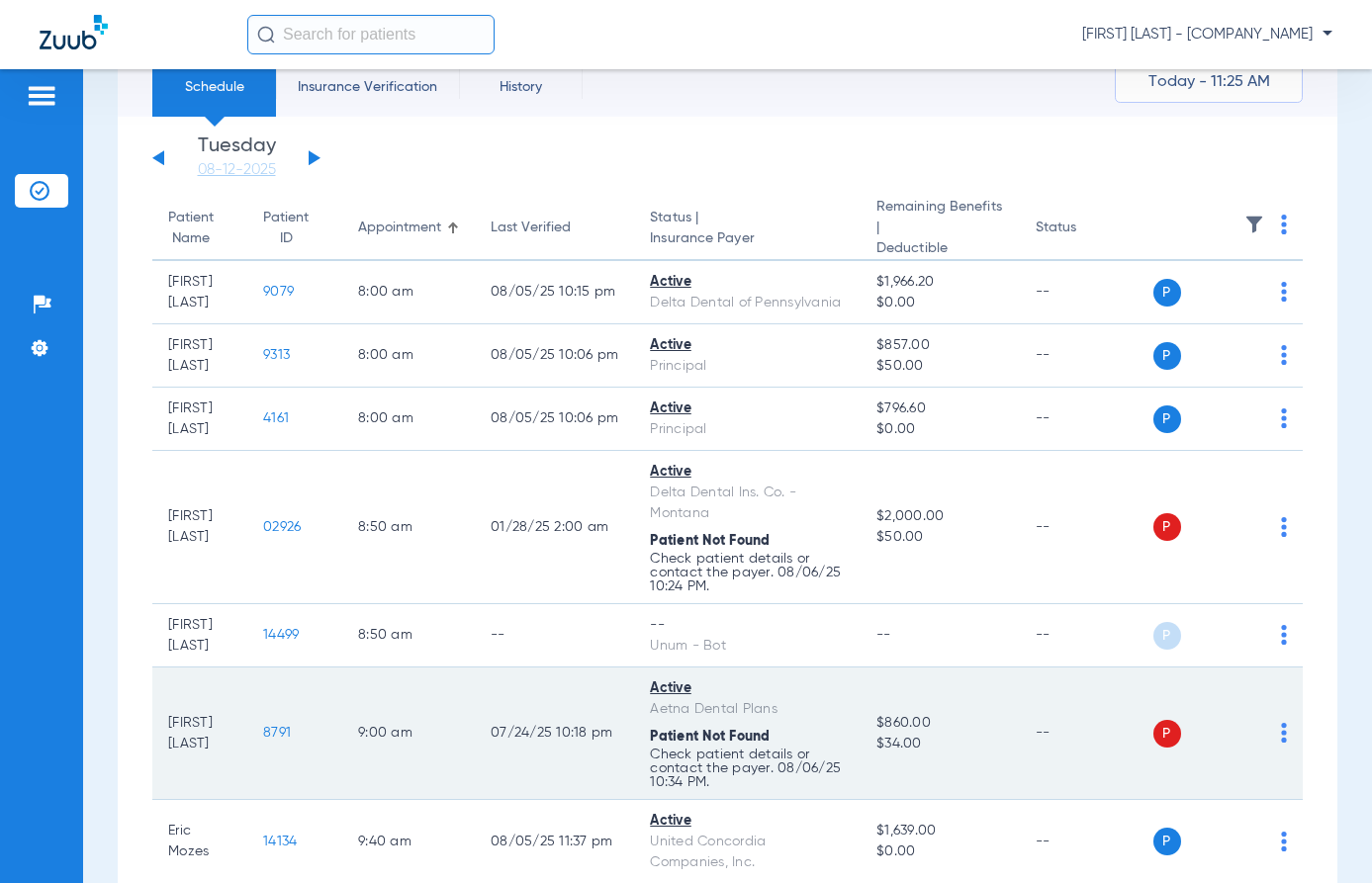 scroll, scrollTop: 99, scrollLeft: 0, axis: vertical 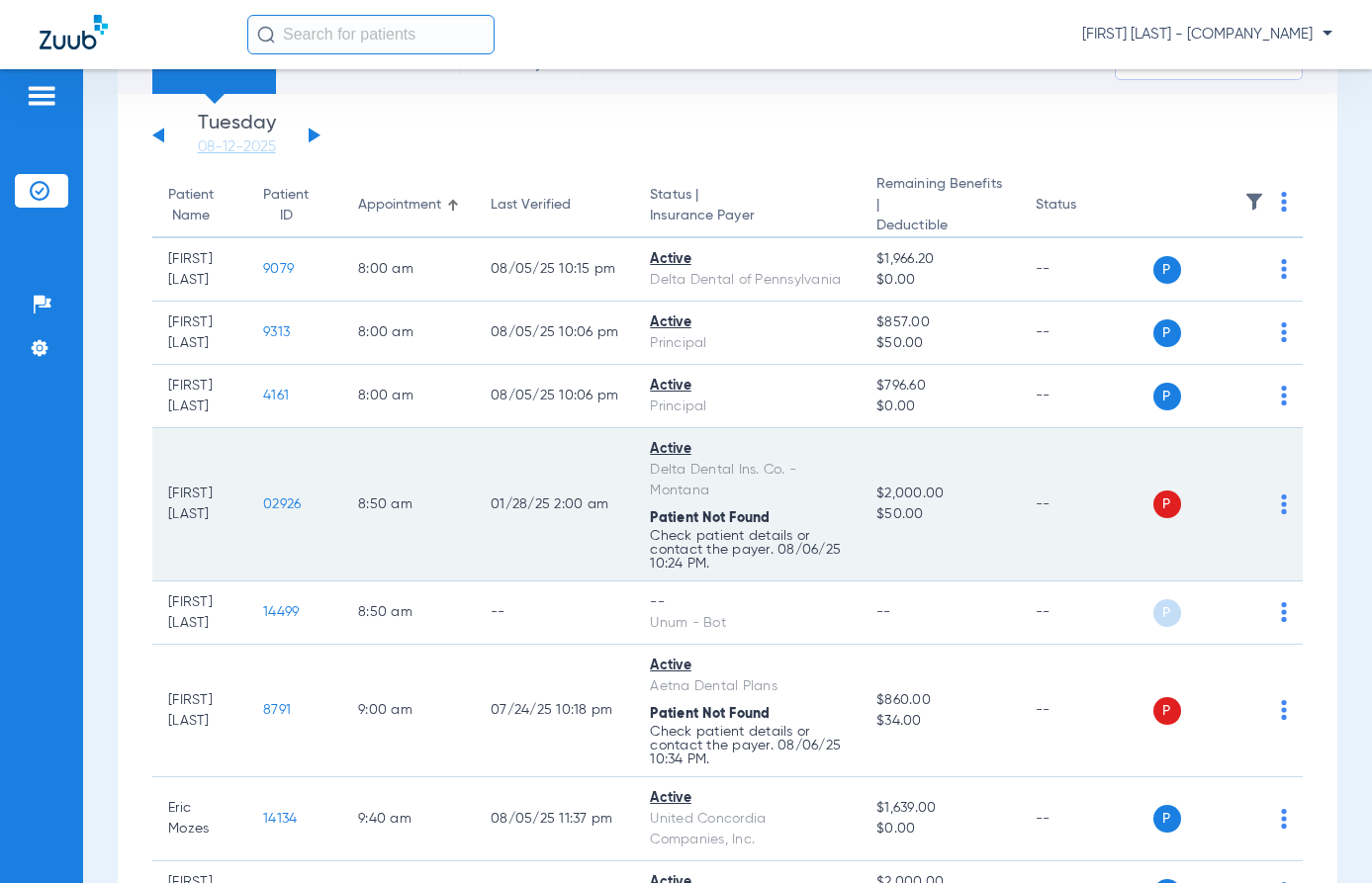 click on "01/28/25 2:00 AM" 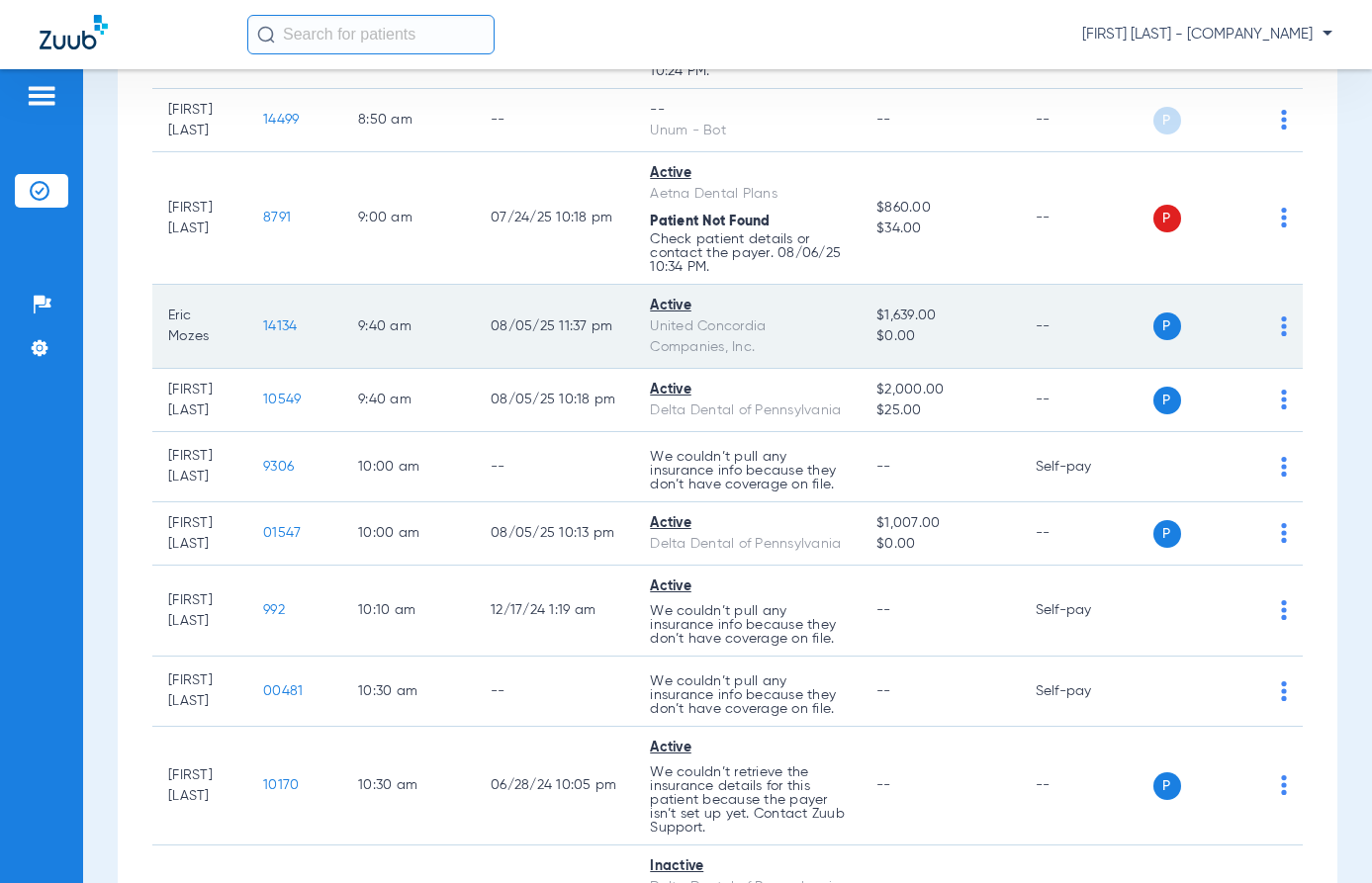scroll, scrollTop: 593, scrollLeft: 0, axis: vertical 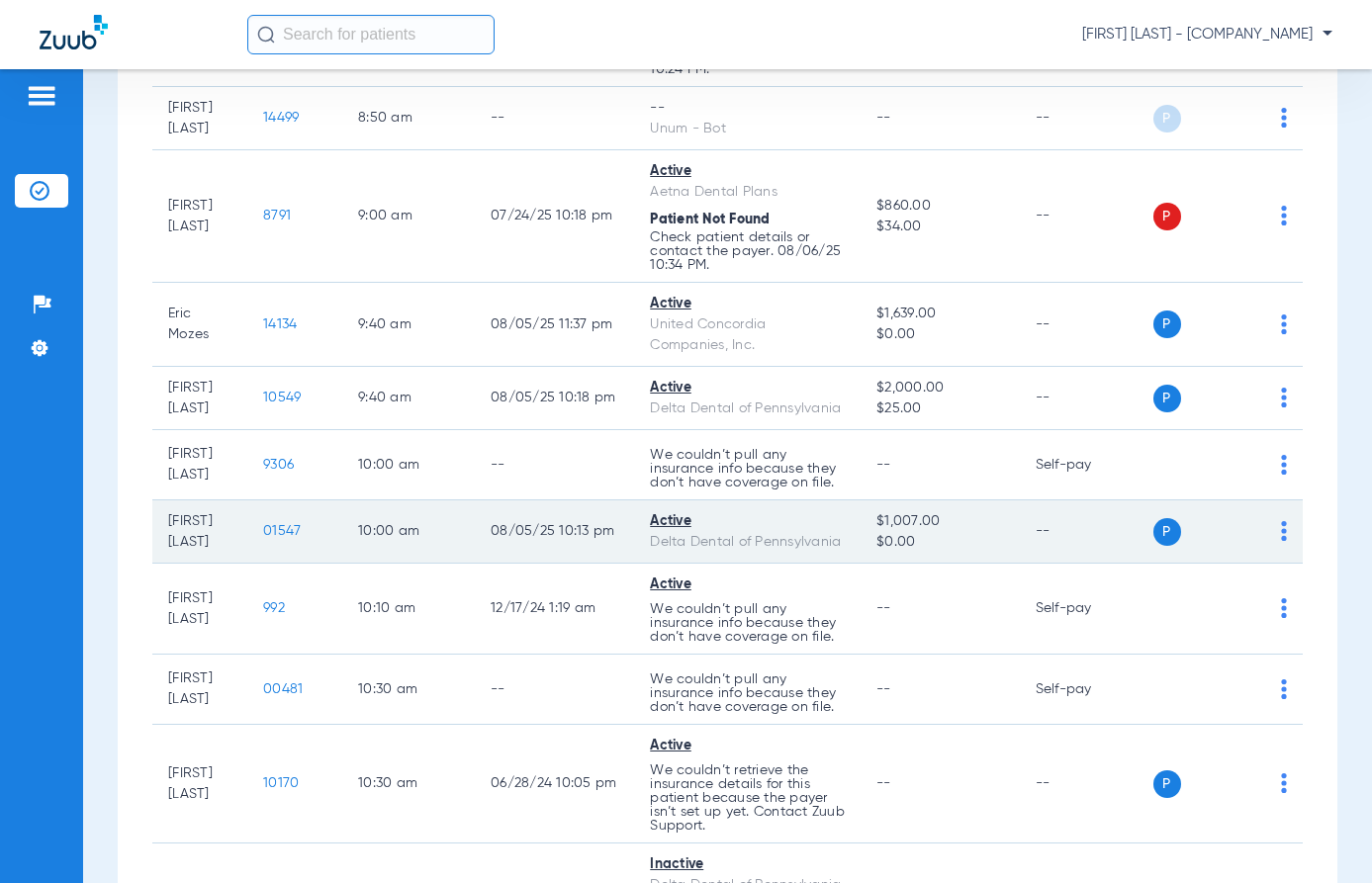 drag, startPoint x: 492, startPoint y: 579, endPoint x: 681, endPoint y: 628, distance: 195.2486 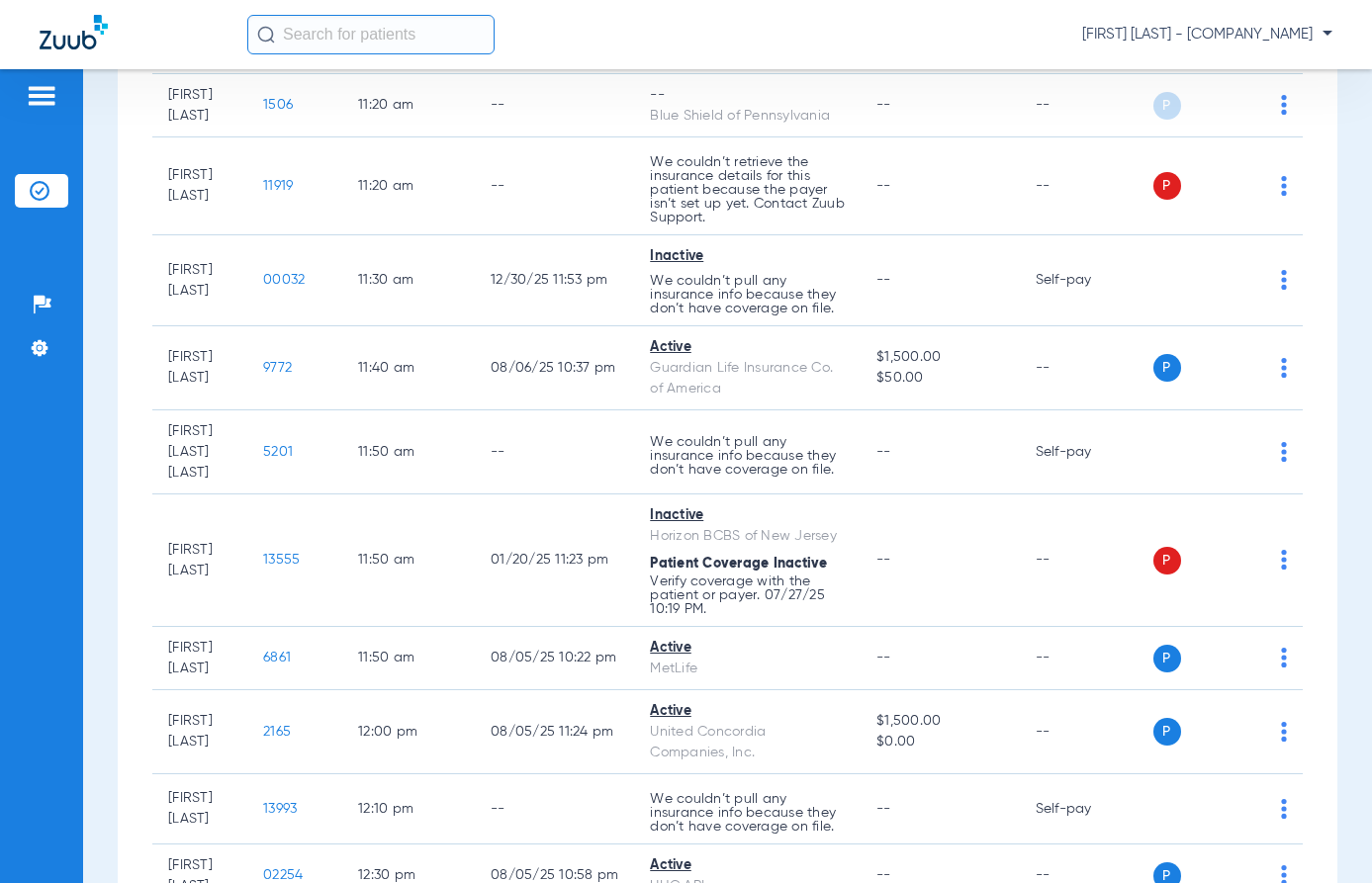 scroll, scrollTop: 2373, scrollLeft: 0, axis: vertical 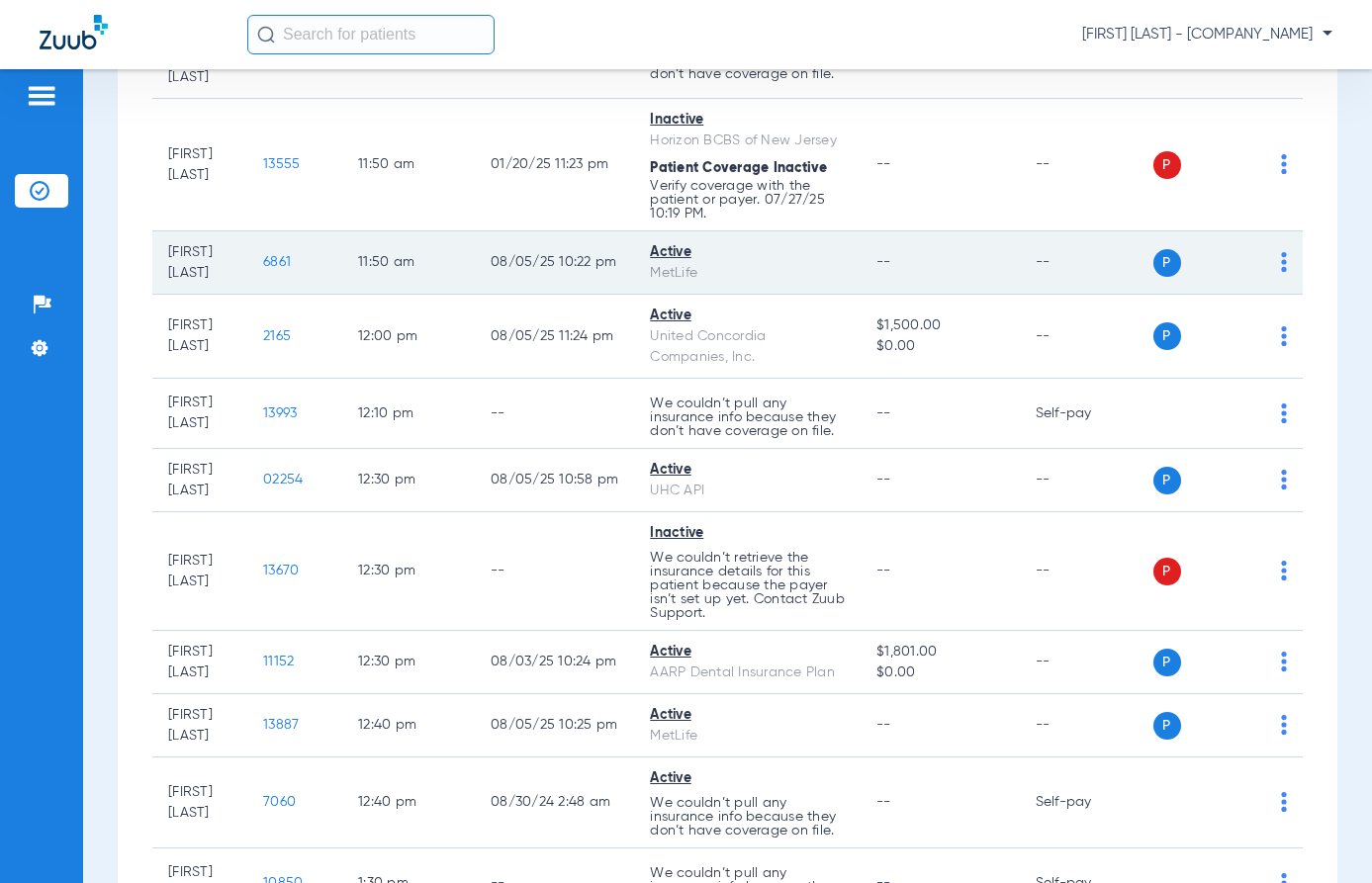 click on "08/05/25 10:22 PM" 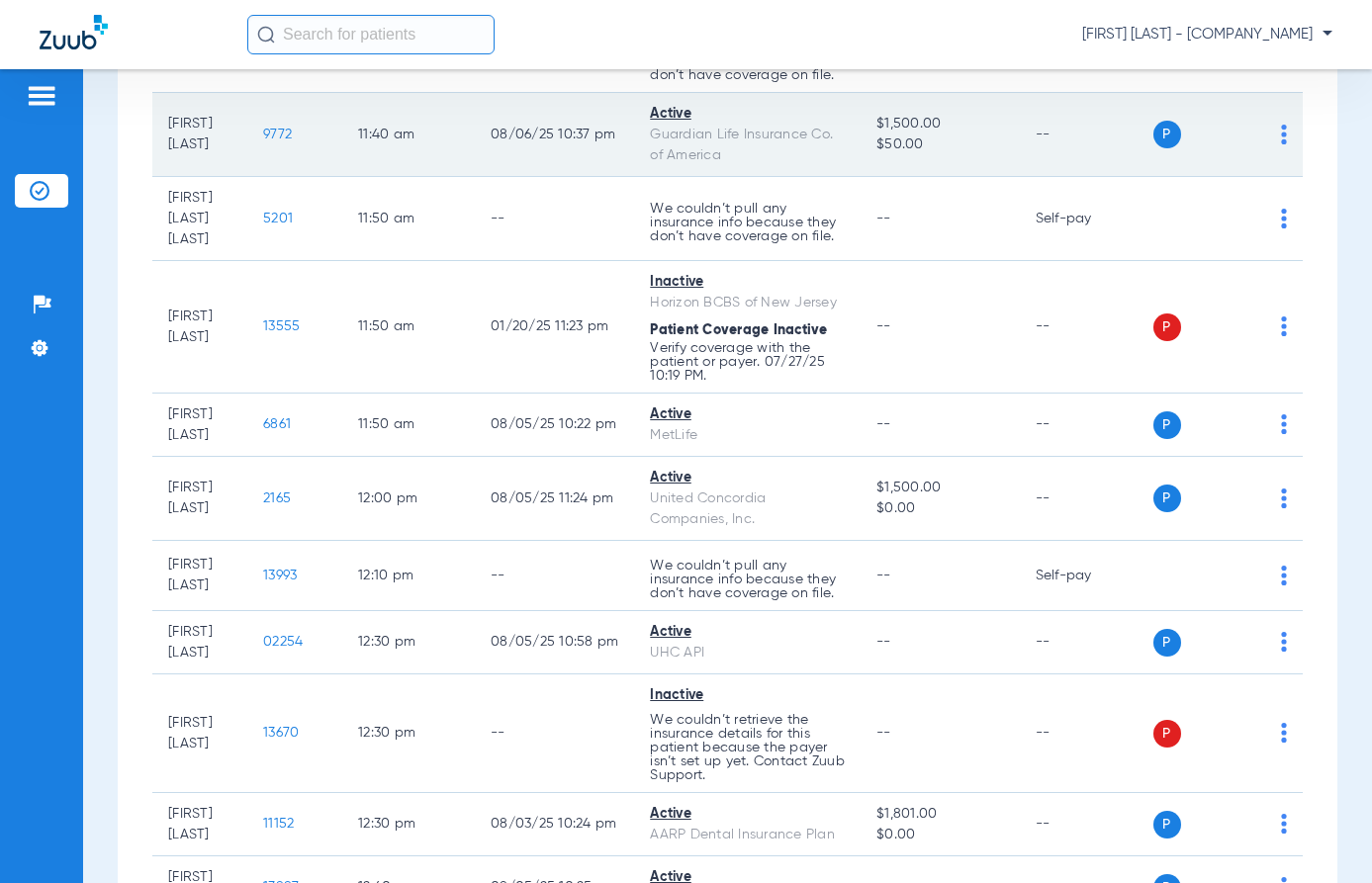 scroll, scrollTop: 2274, scrollLeft: 0, axis: vertical 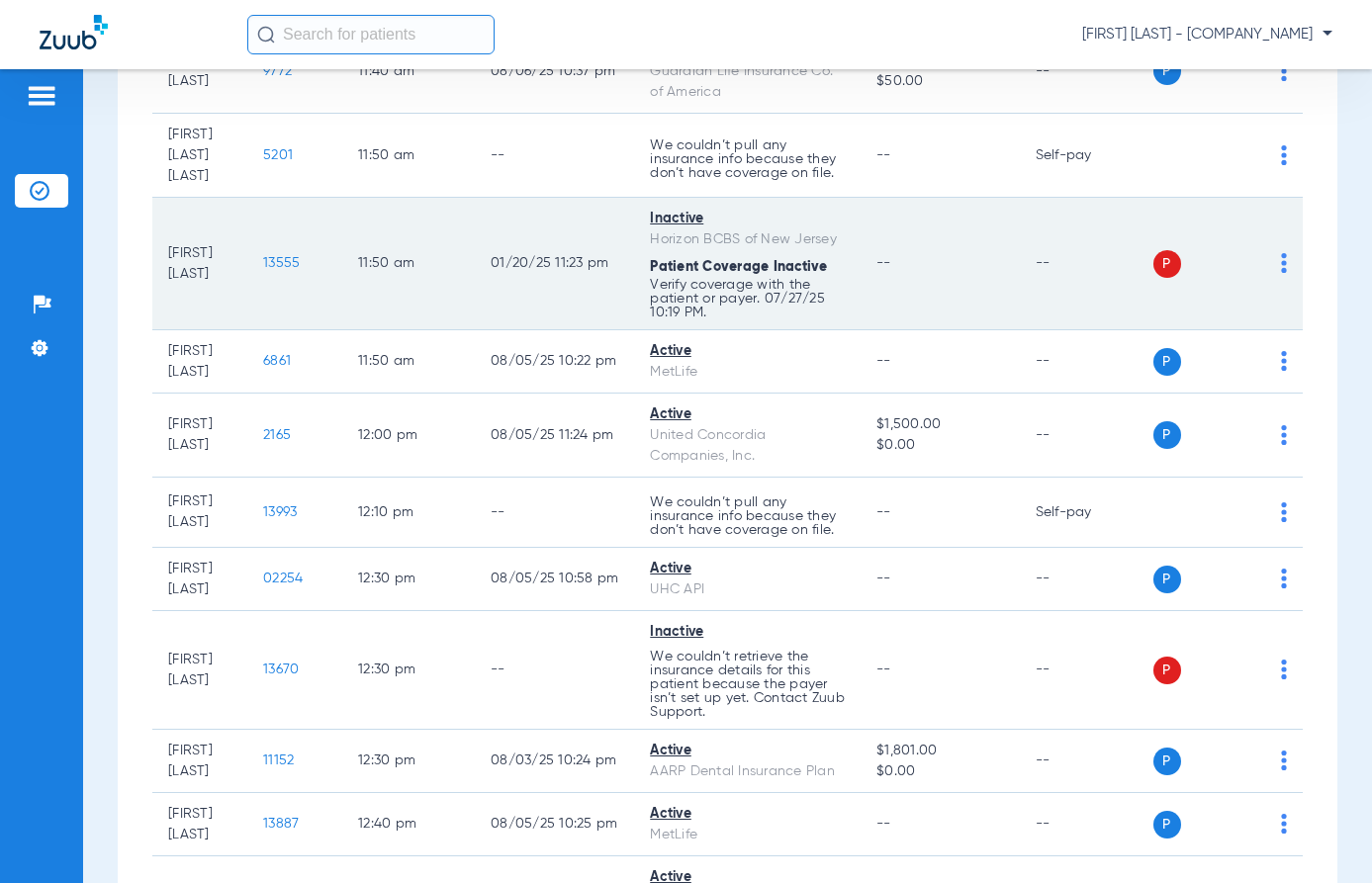 click on "01/20/25 11:23 PM" 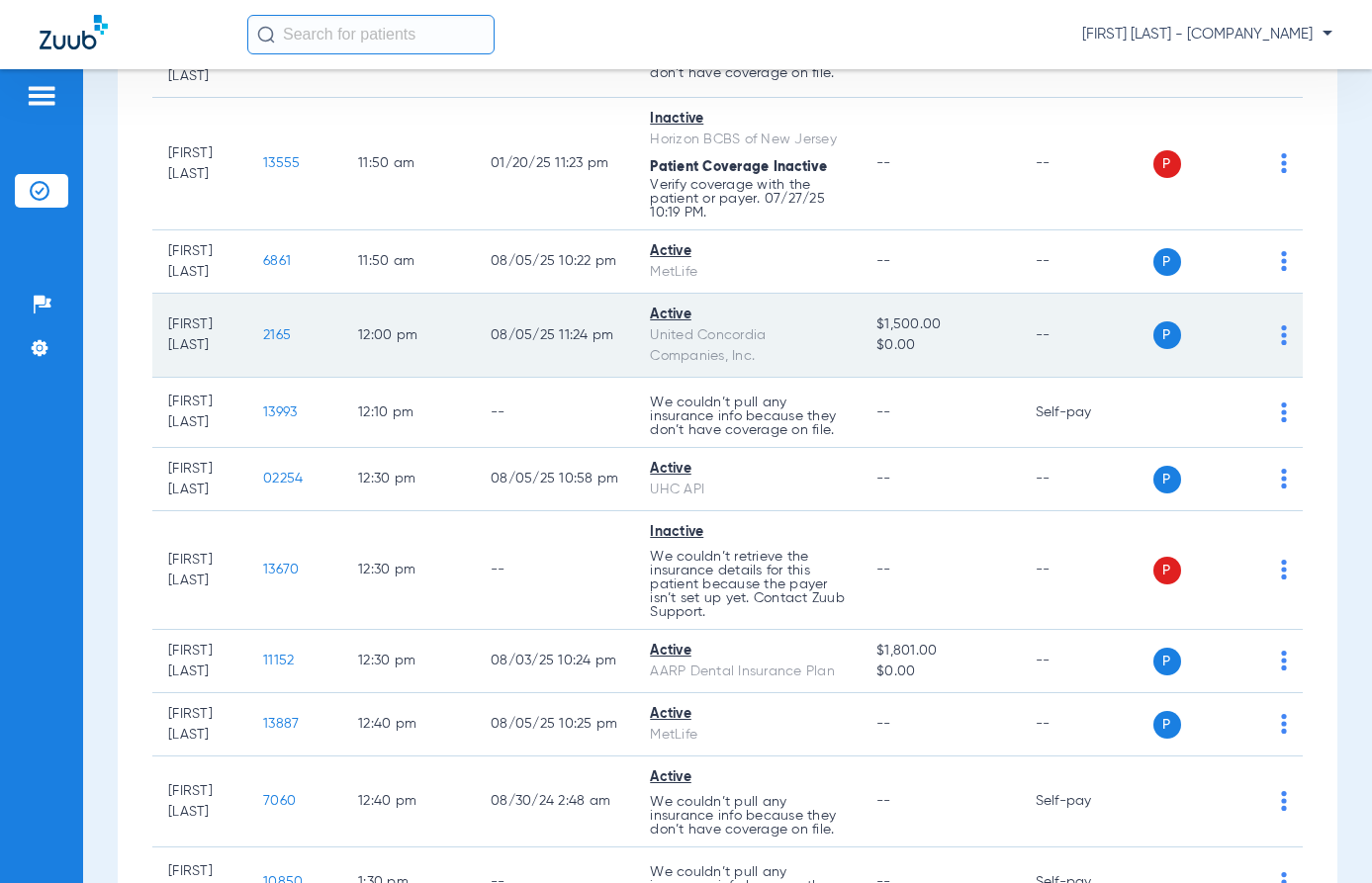 scroll, scrollTop: 2571, scrollLeft: 0, axis: vertical 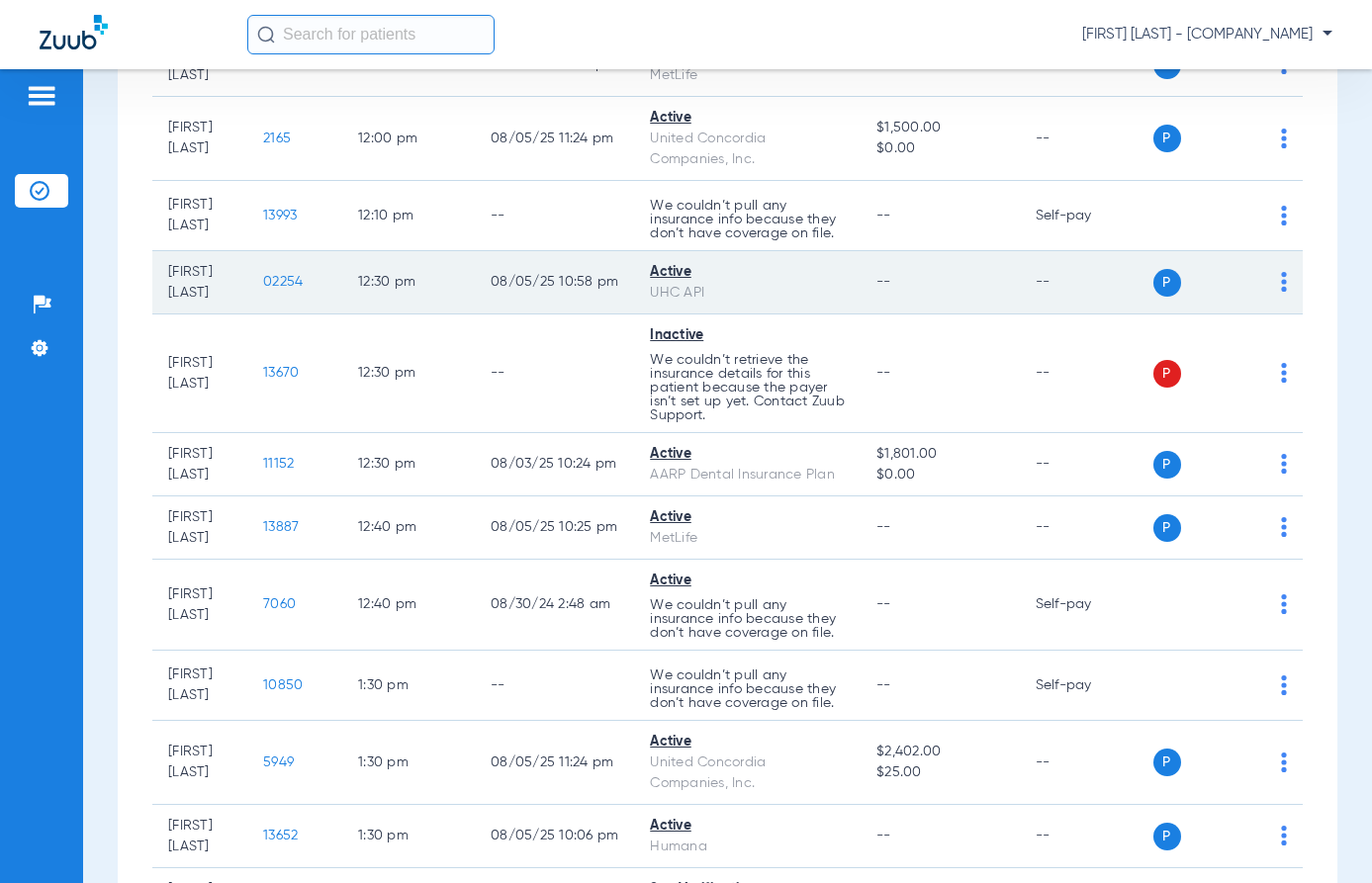 click on "02254" 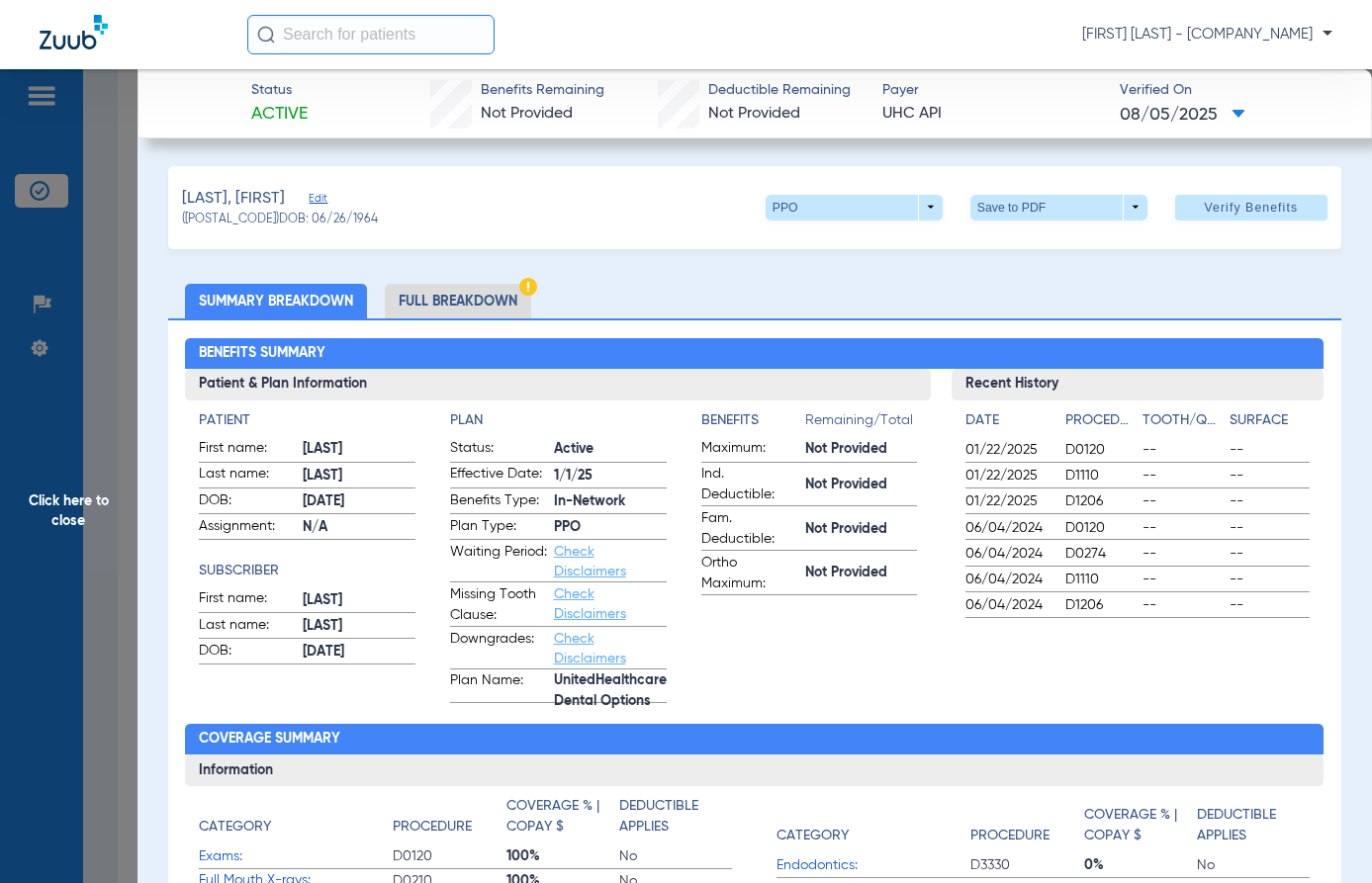 click on "Full Breakdown" 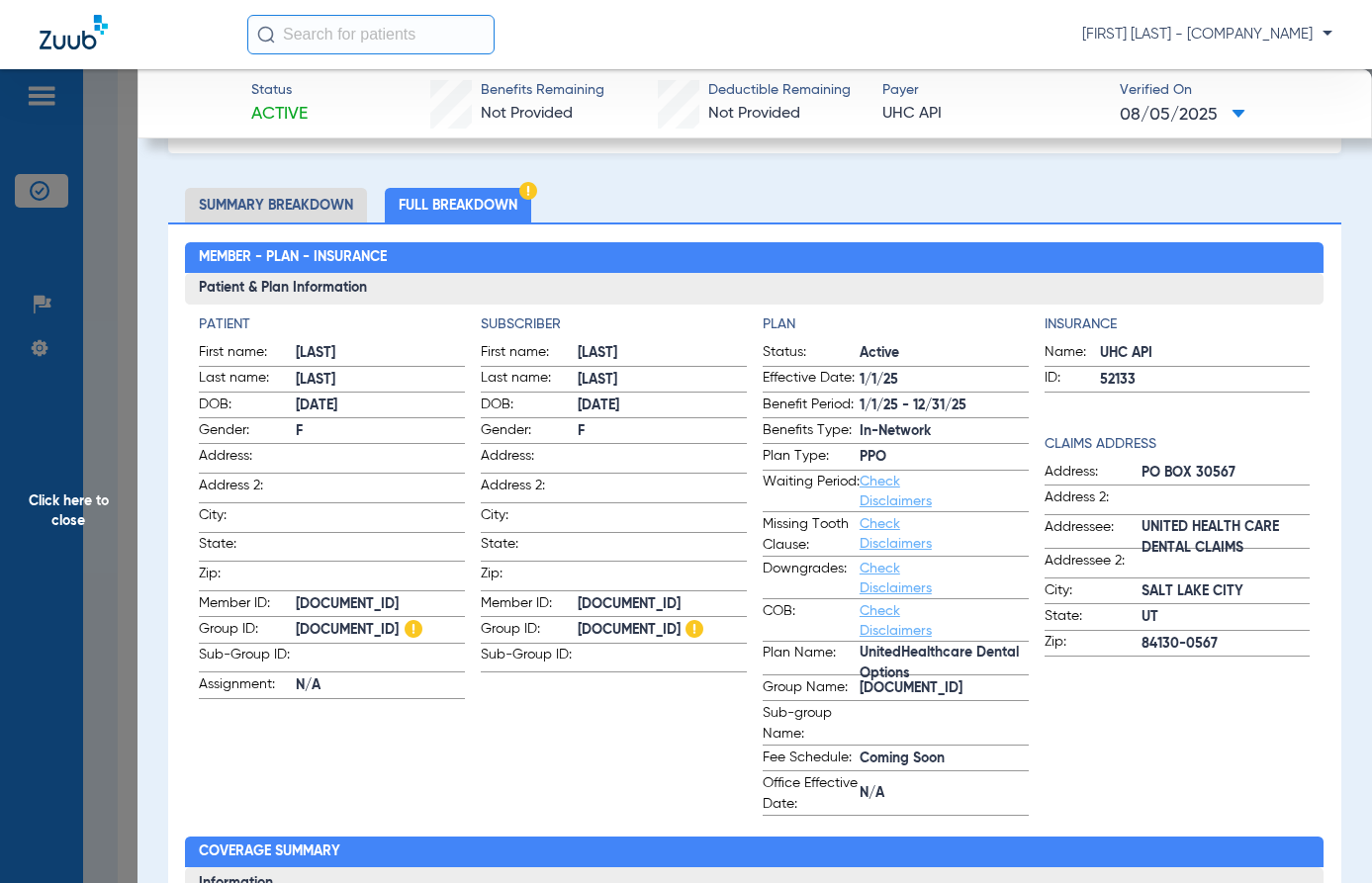 scroll, scrollTop: 0, scrollLeft: 0, axis: both 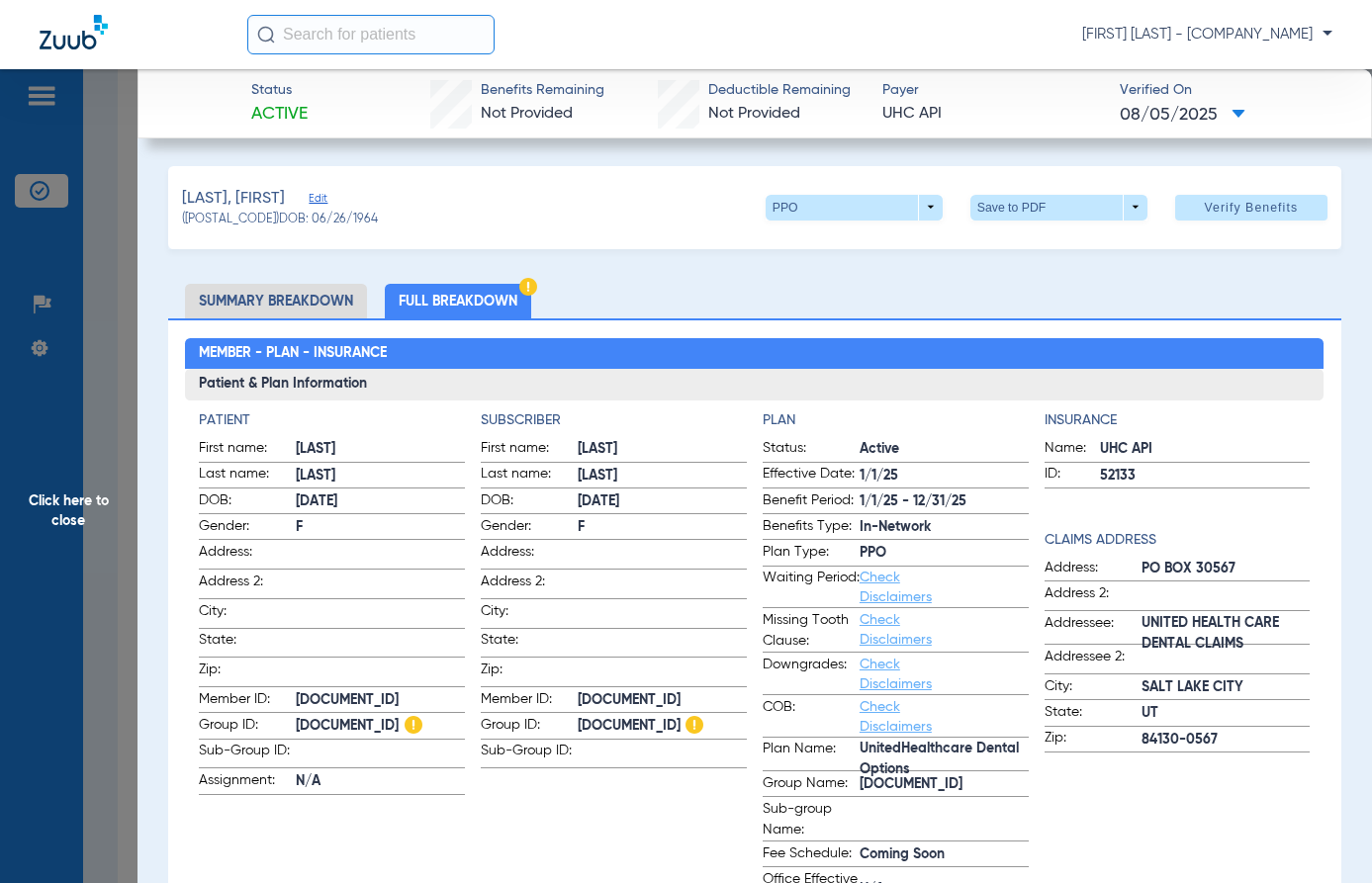 drag, startPoint x: 73, startPoint y: 509, endPoint x: 428, endPoint y: 510, distance: 355.0014 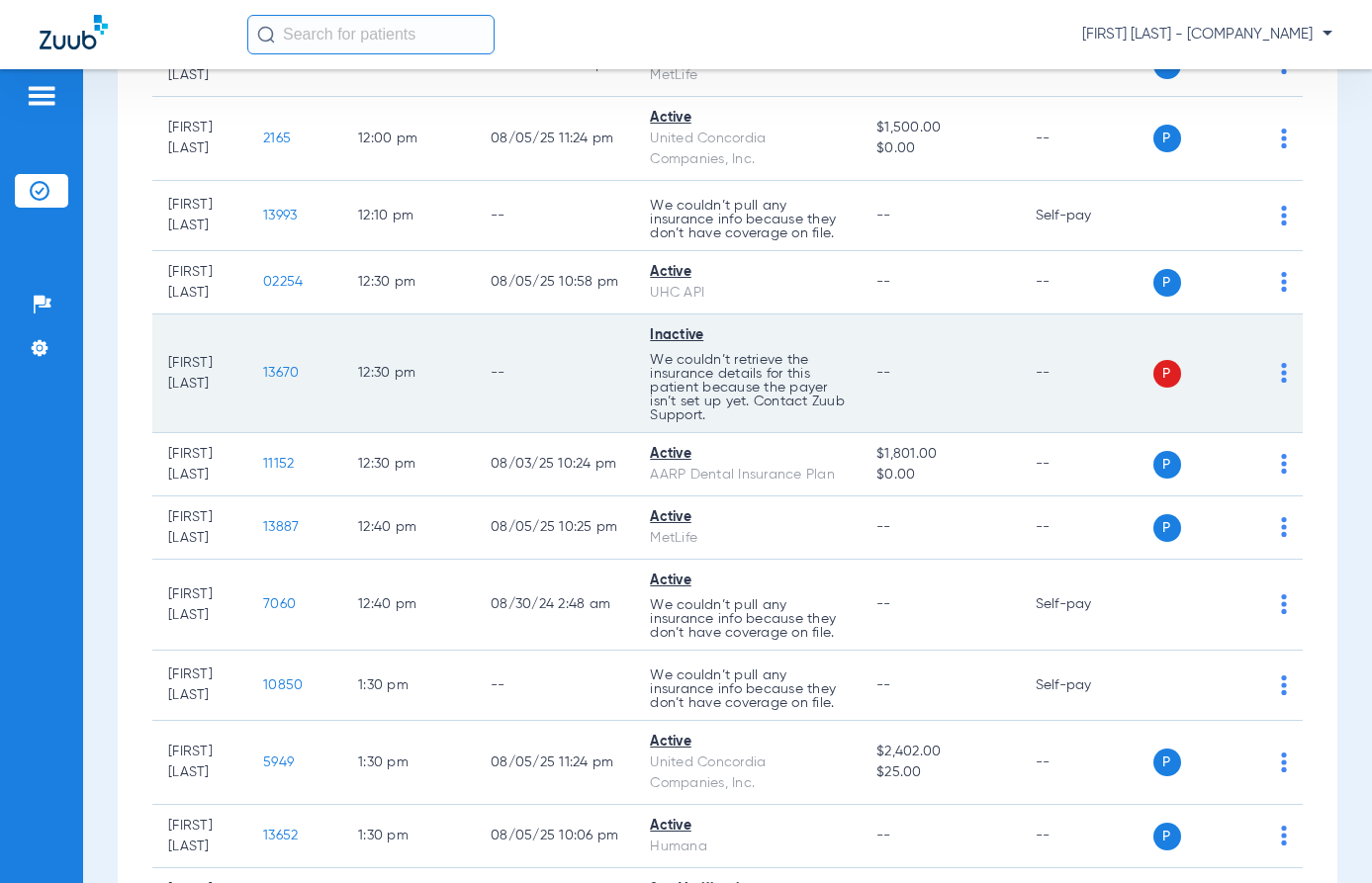 click on "12:30 PM" 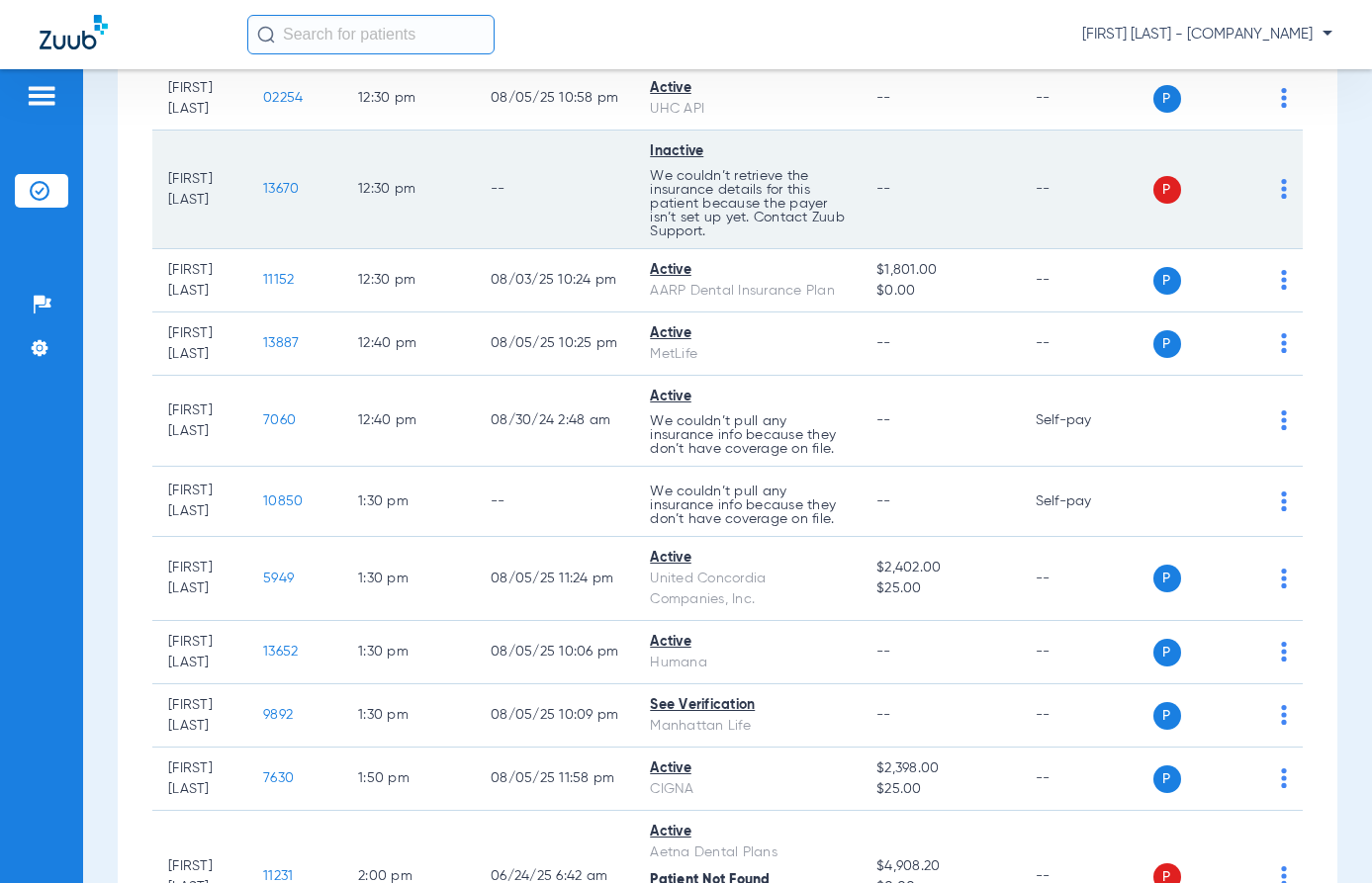scroll, scrollTop: 2769, scrollLeft: 0, axis: vertical 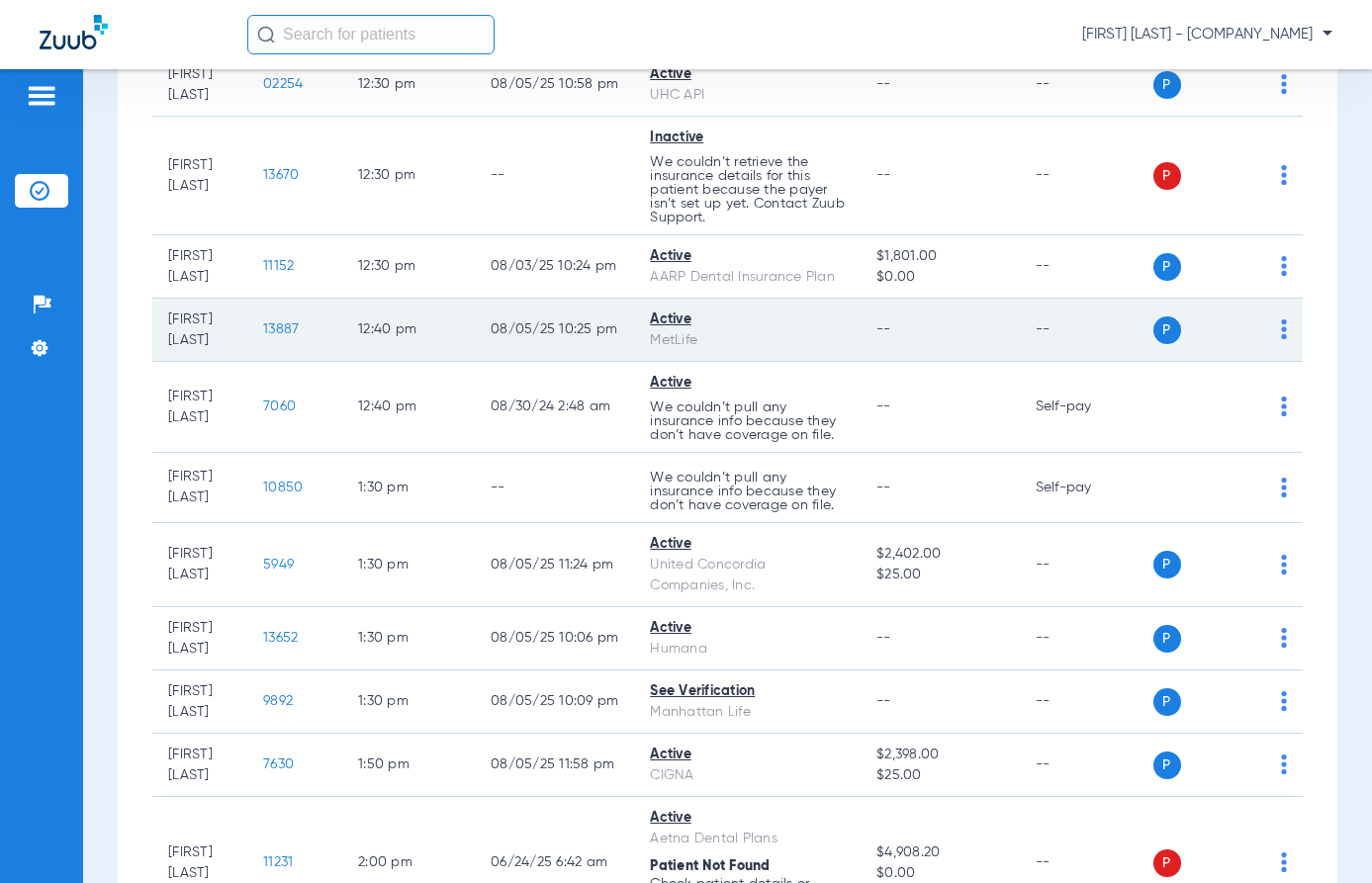 click on "13887" 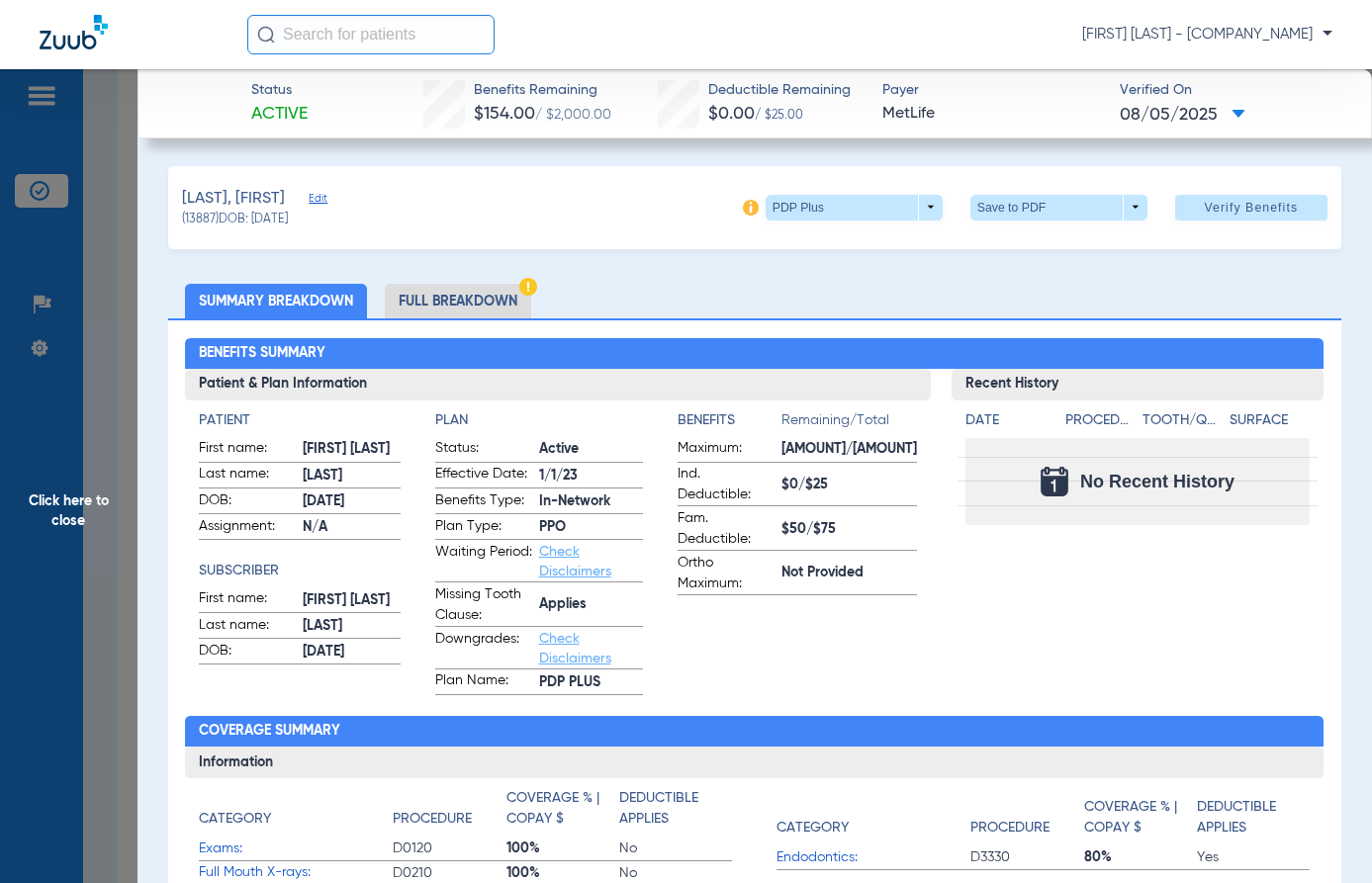 click on "Plan" 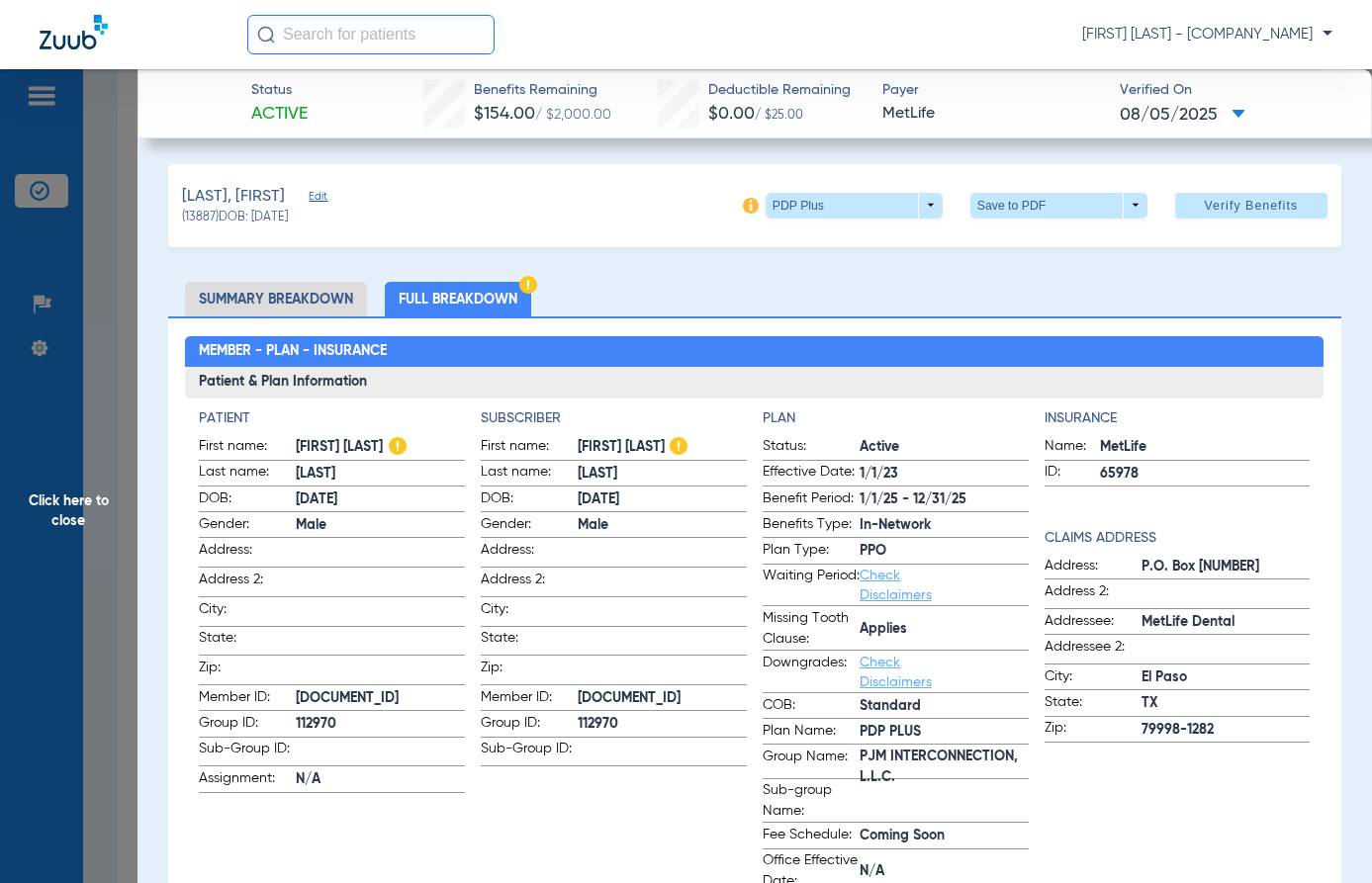 scroll, scrollTop: 0, scrollLeft: 0, axis: both 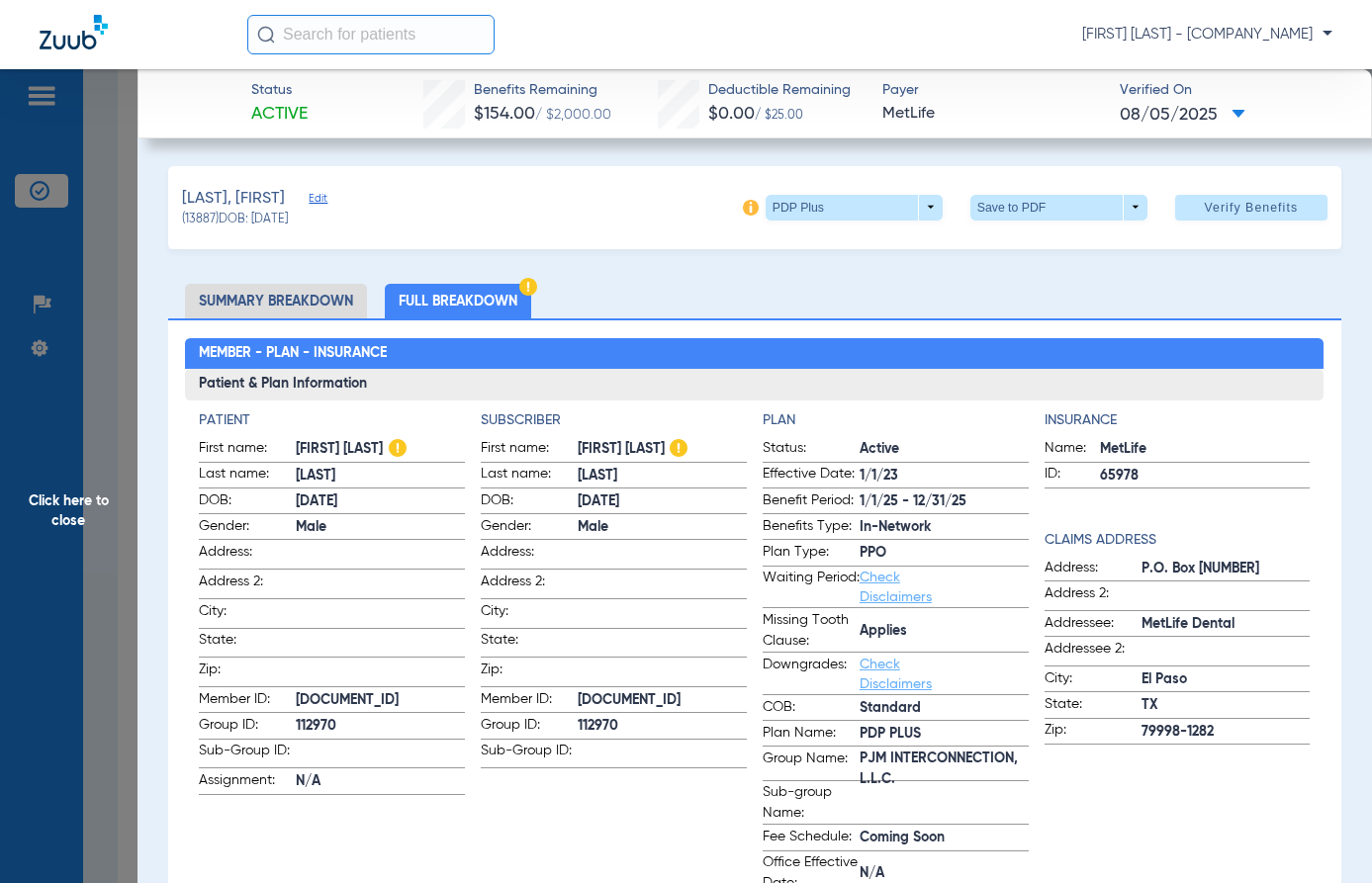 click on "Click here to close" 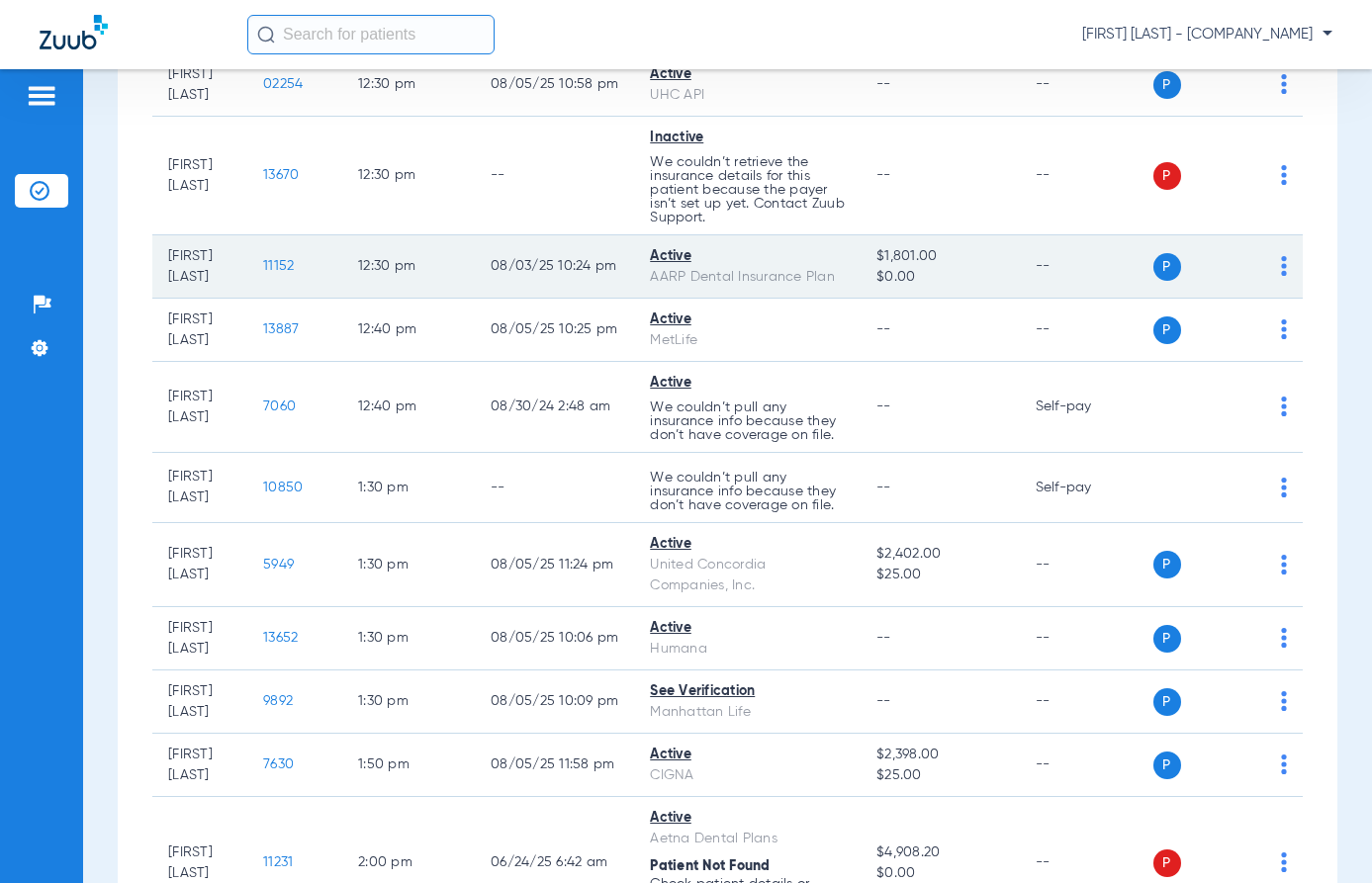 click on "08/03/25 10:24 PM" 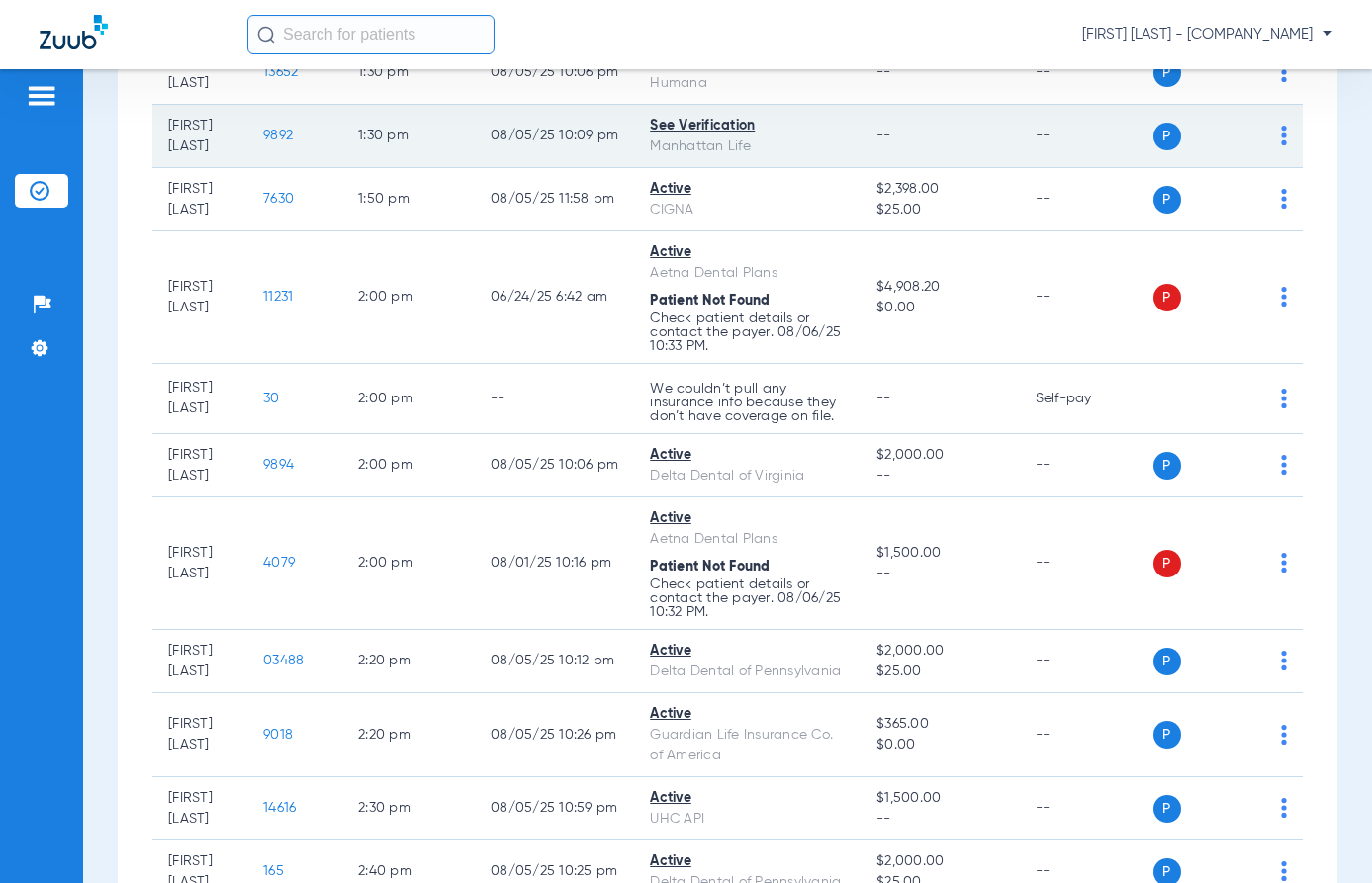 scroll, scrollTop: 3362, scrollLeft: 0, axis: vertical 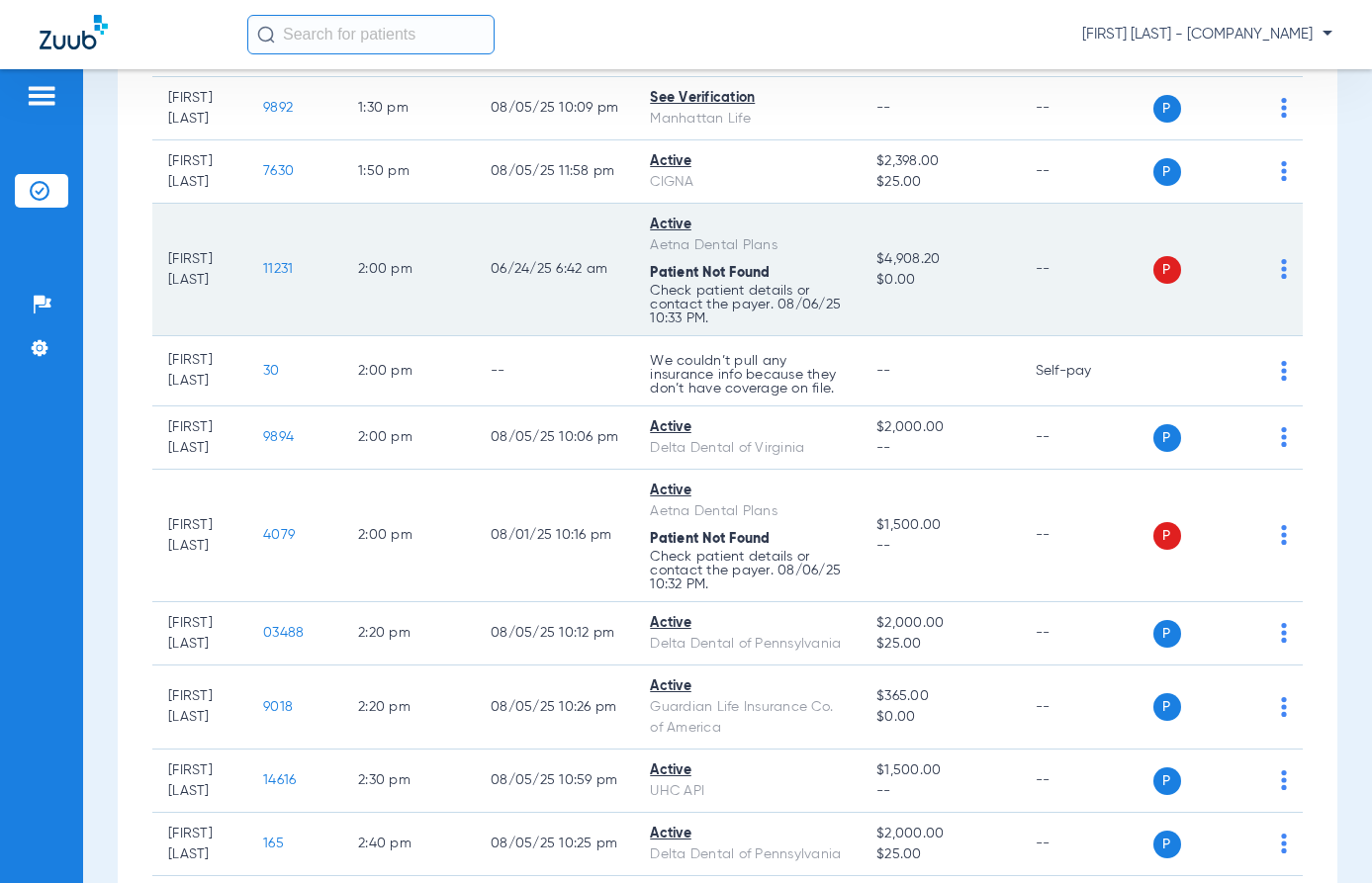 click 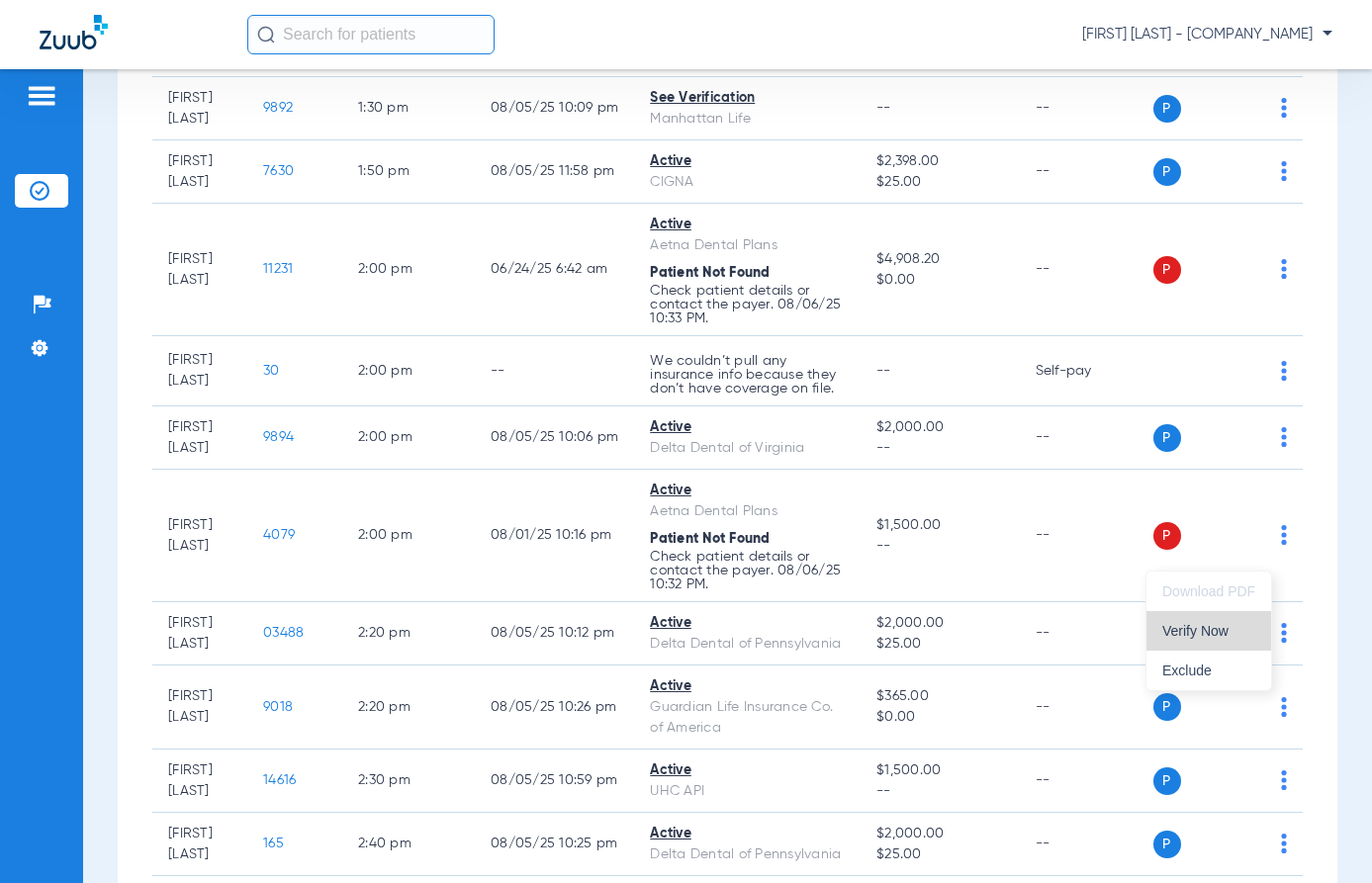 click on "Verify Now" at bounding box center (1209, 631) 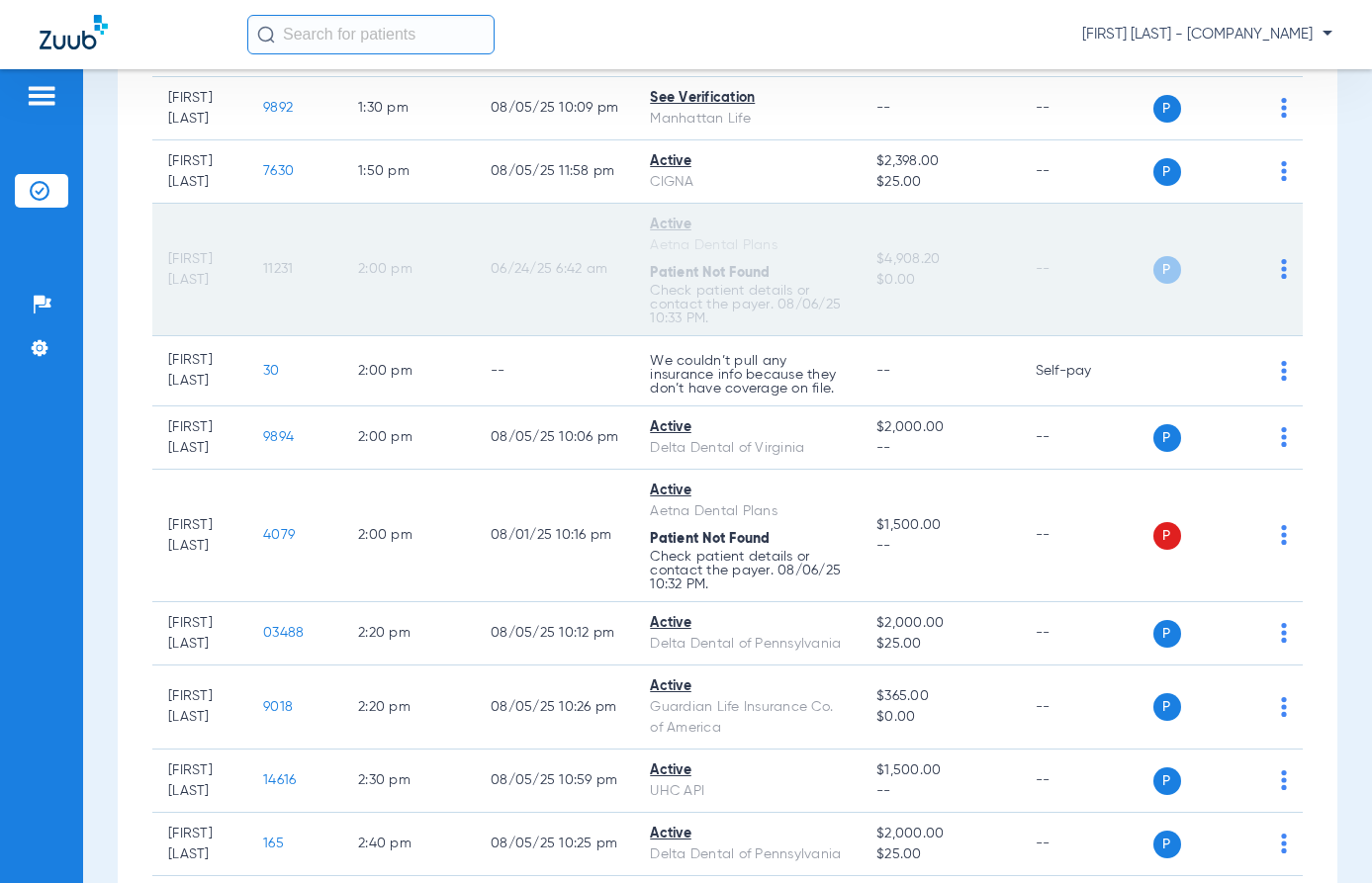 drag, startPoint x: 627, startPoint y: 503, endPoint x: 673, endPoint y: 531, distance: 53.851648 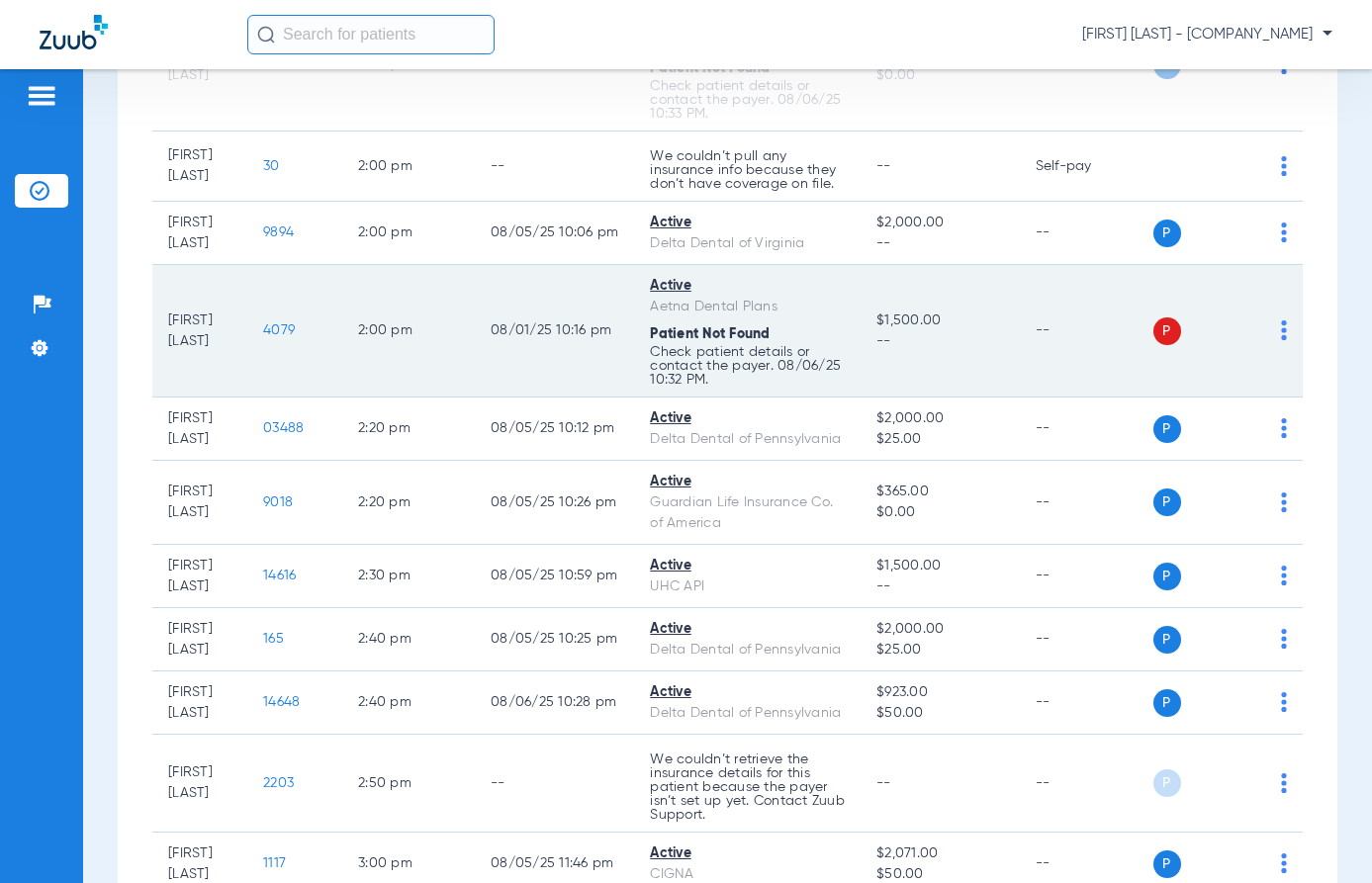 scroll, scrollTop: 3659, scrollLeft: 0, axis: vertical 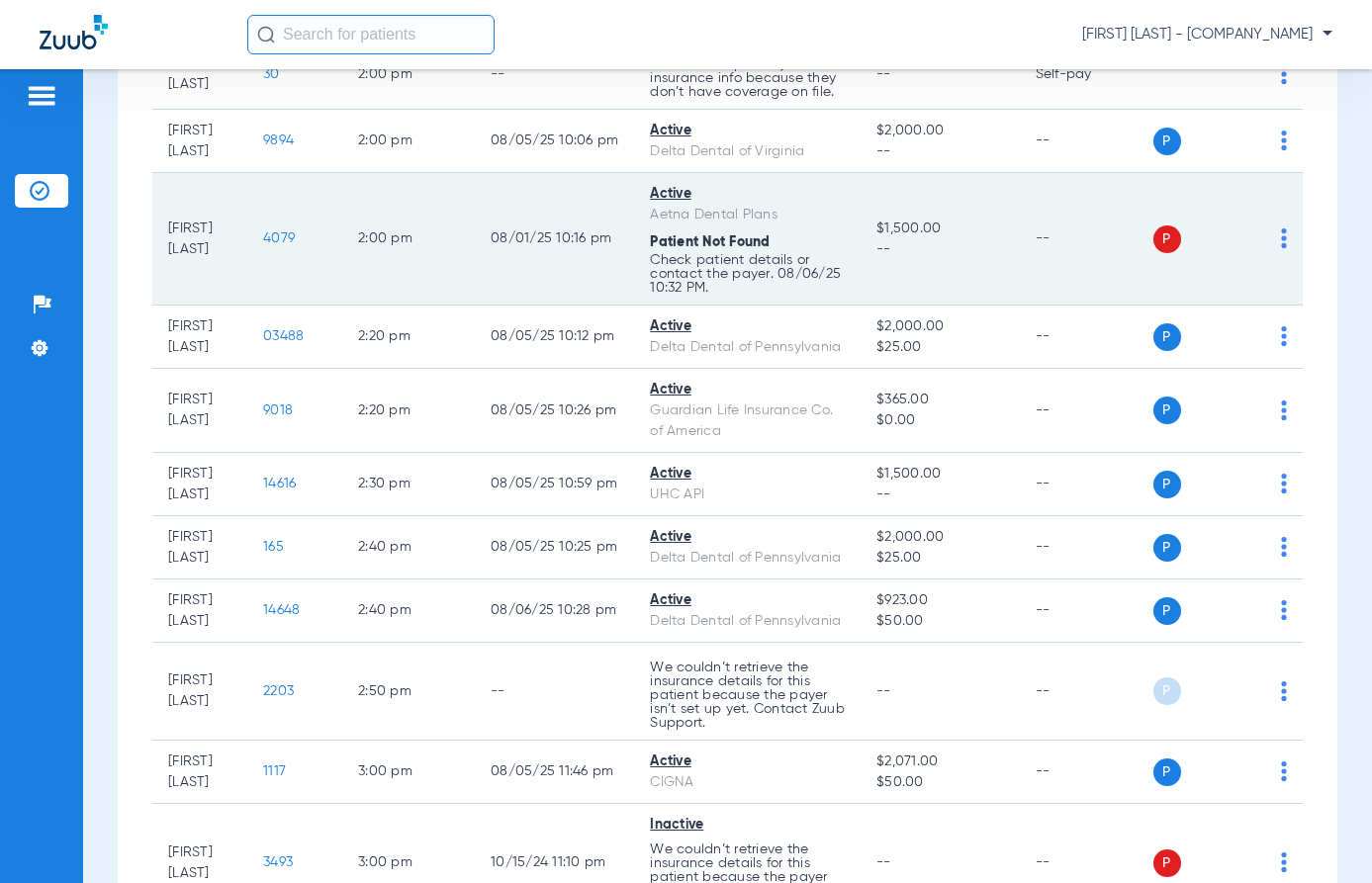 drag, startPoint x: 483, startPoint y: 528, endPoint x: 493, endPoint y: 520, distance: 12.806248 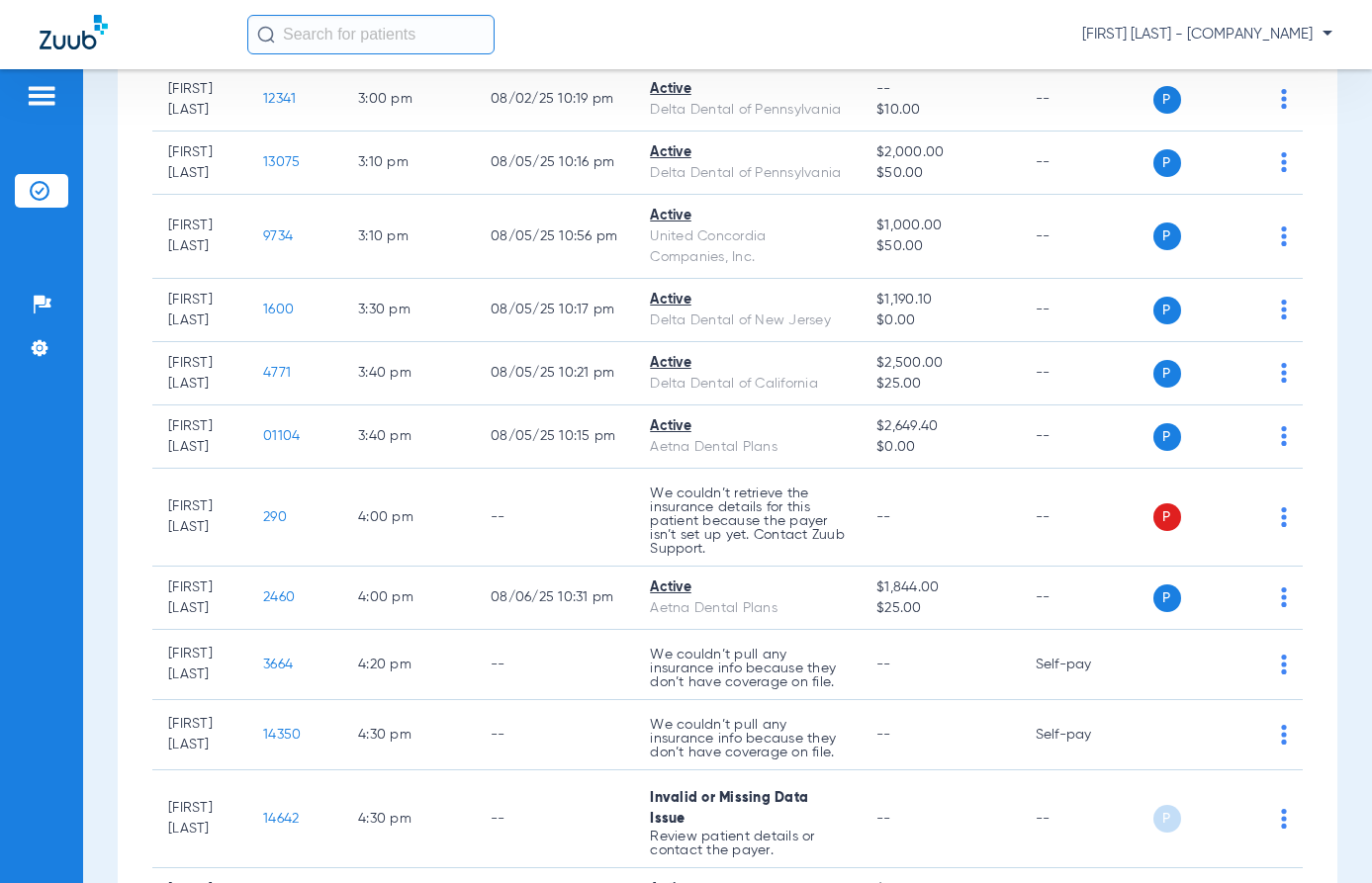 scroll, scrollTop: 4548, scrollLeft: 0, axis: vertical 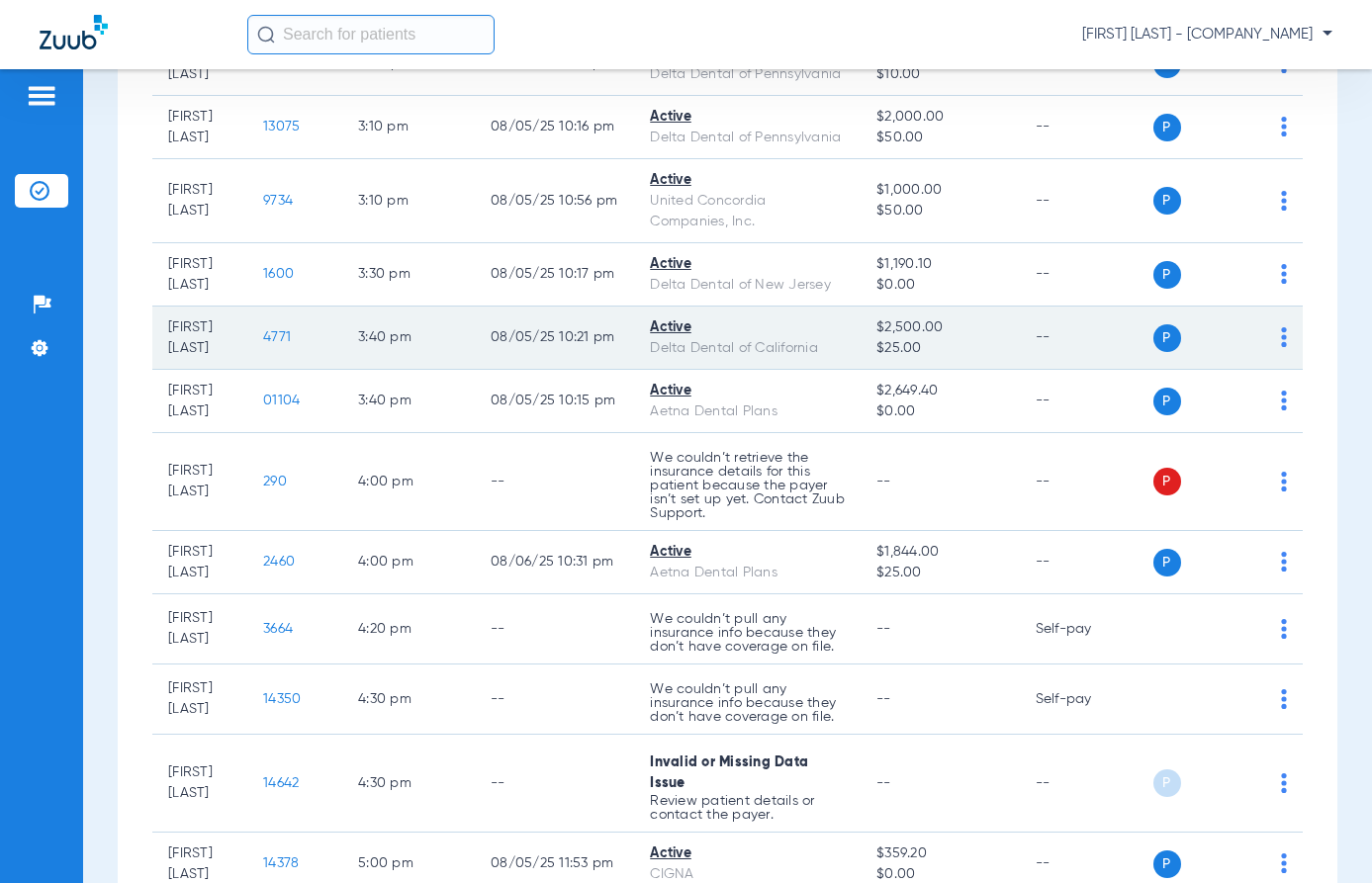 click on "3:40 PM" 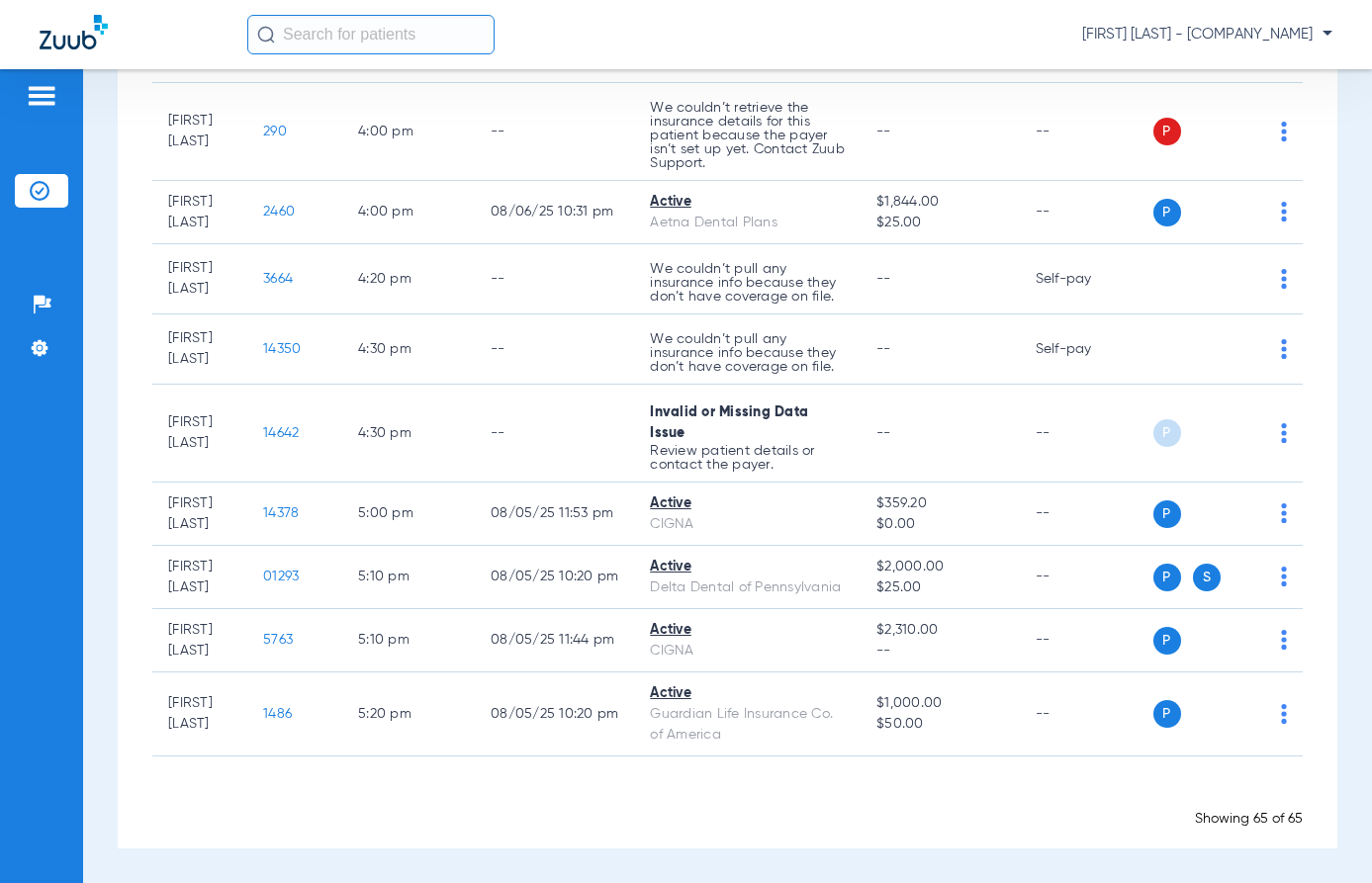 scroll, scrollTop: 5369, scrollLeft: 0, axis: vertical 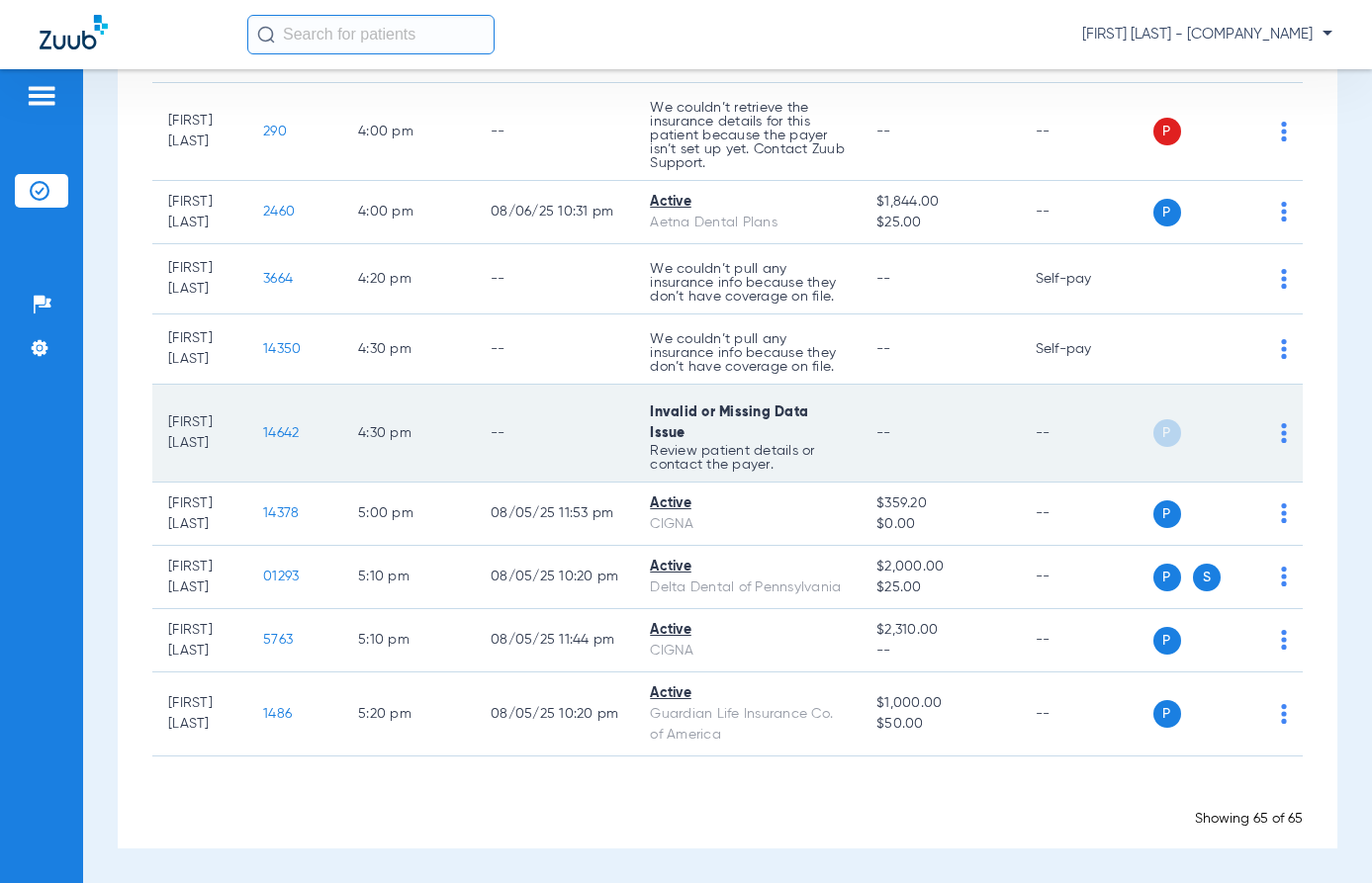 click on "--" 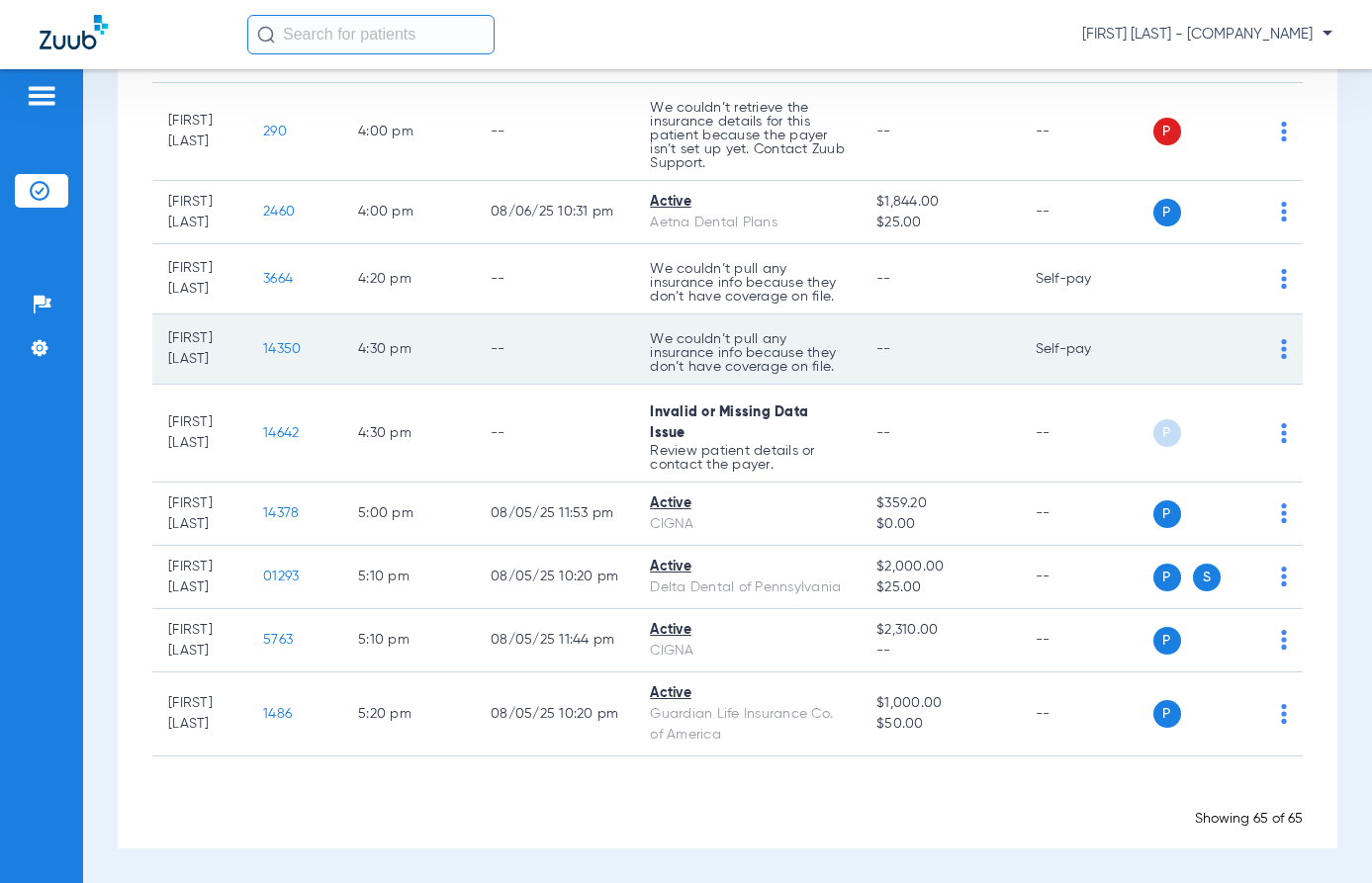 click on "P S" 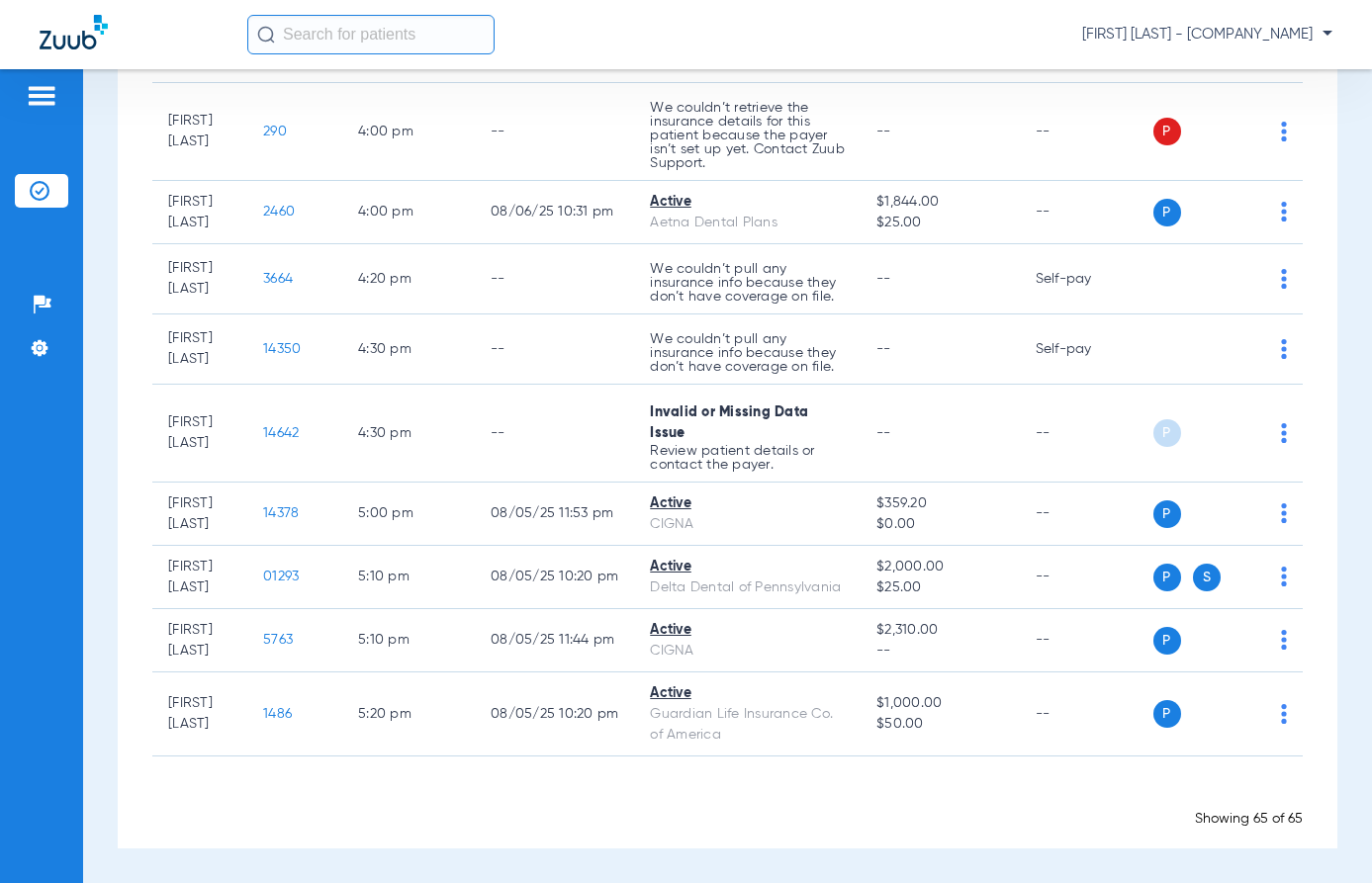 scroll, scrollTop: 4677, scrollLeft: 0, axis: vertical 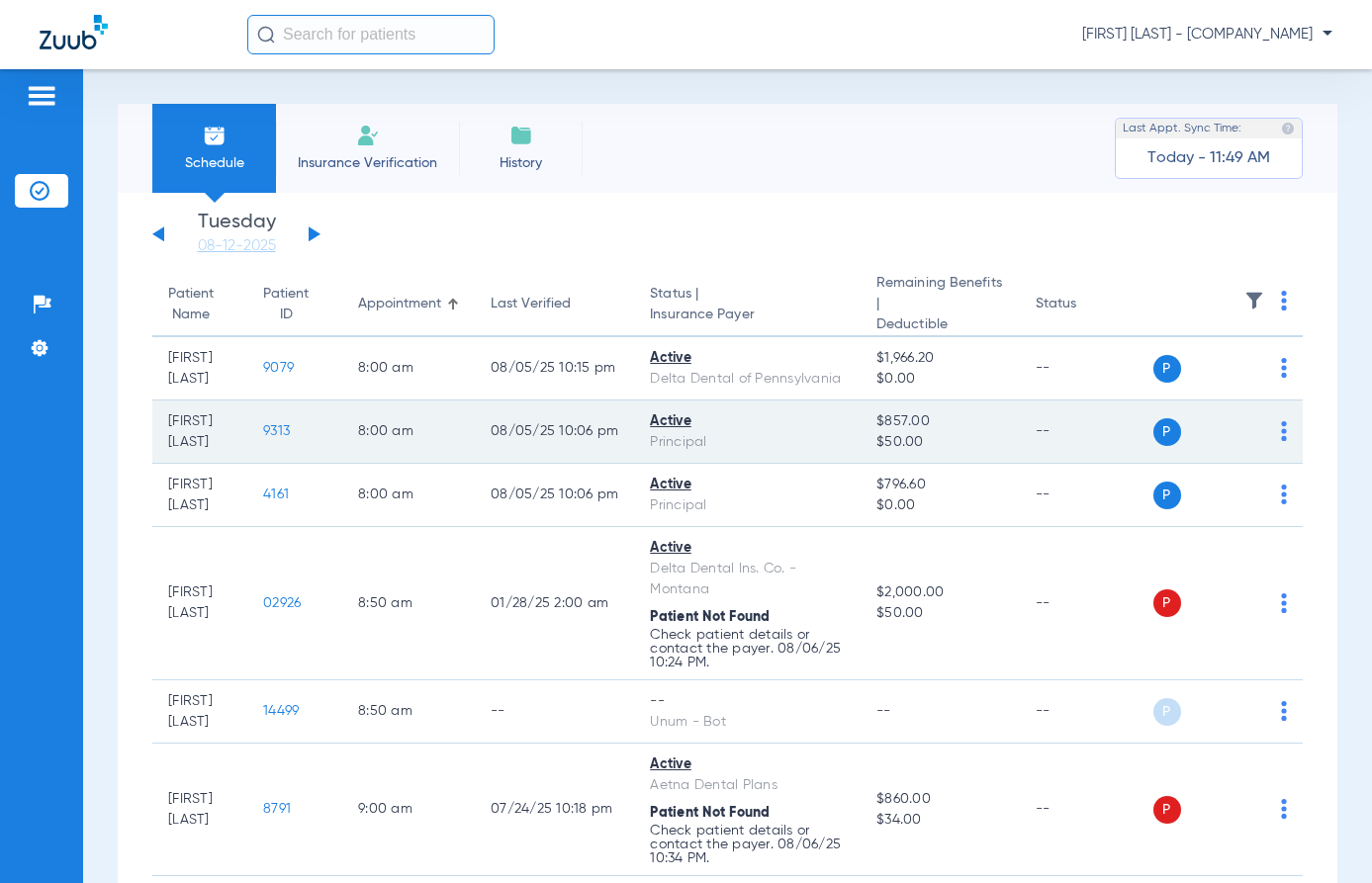 click on "08/05/25 10:06 PM" 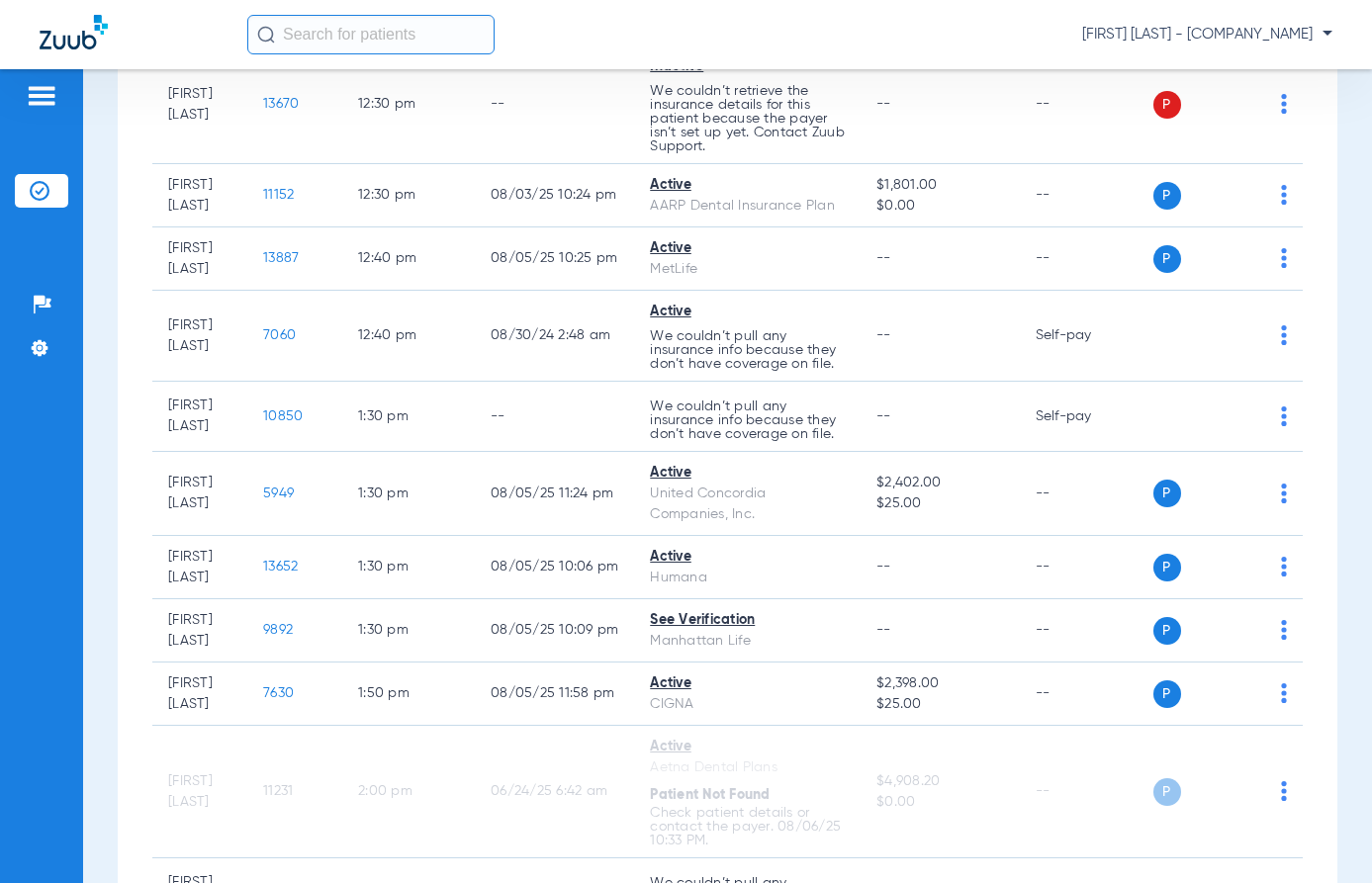 scroll, scrollTop: 3065, scrollLeft: 0, axis: vertical 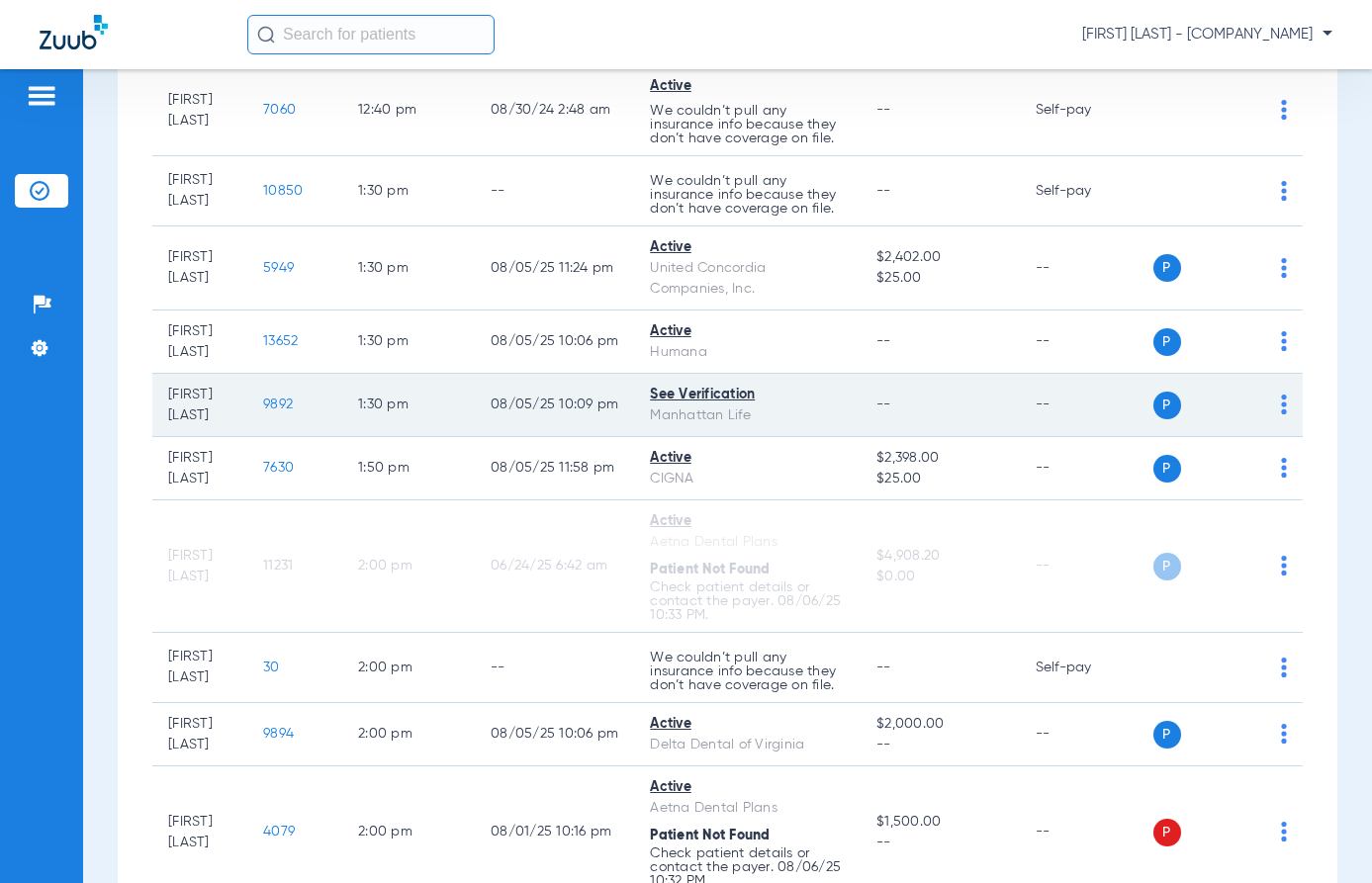 click on "9892" 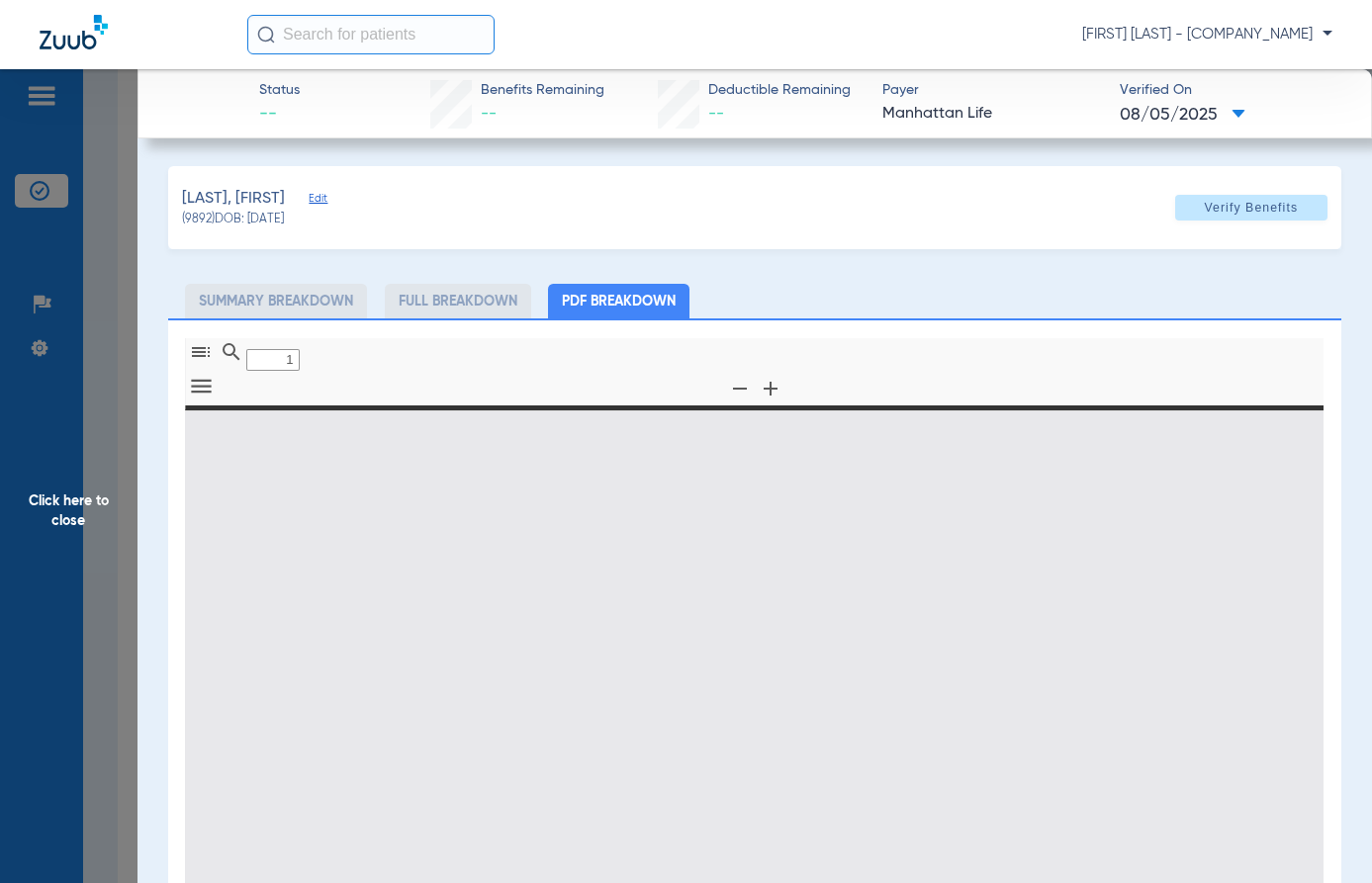 type on "0" 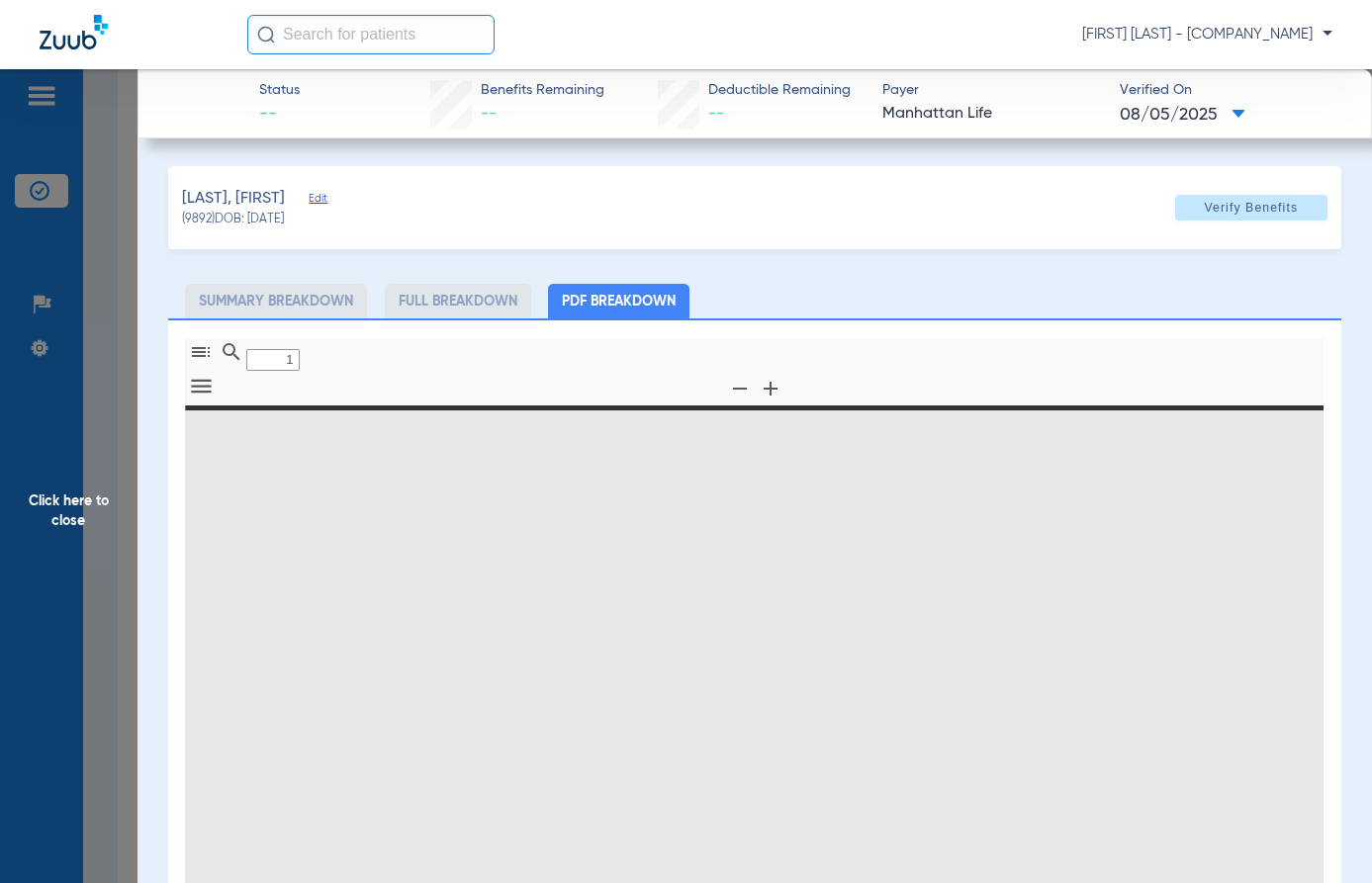 select on "page-width" 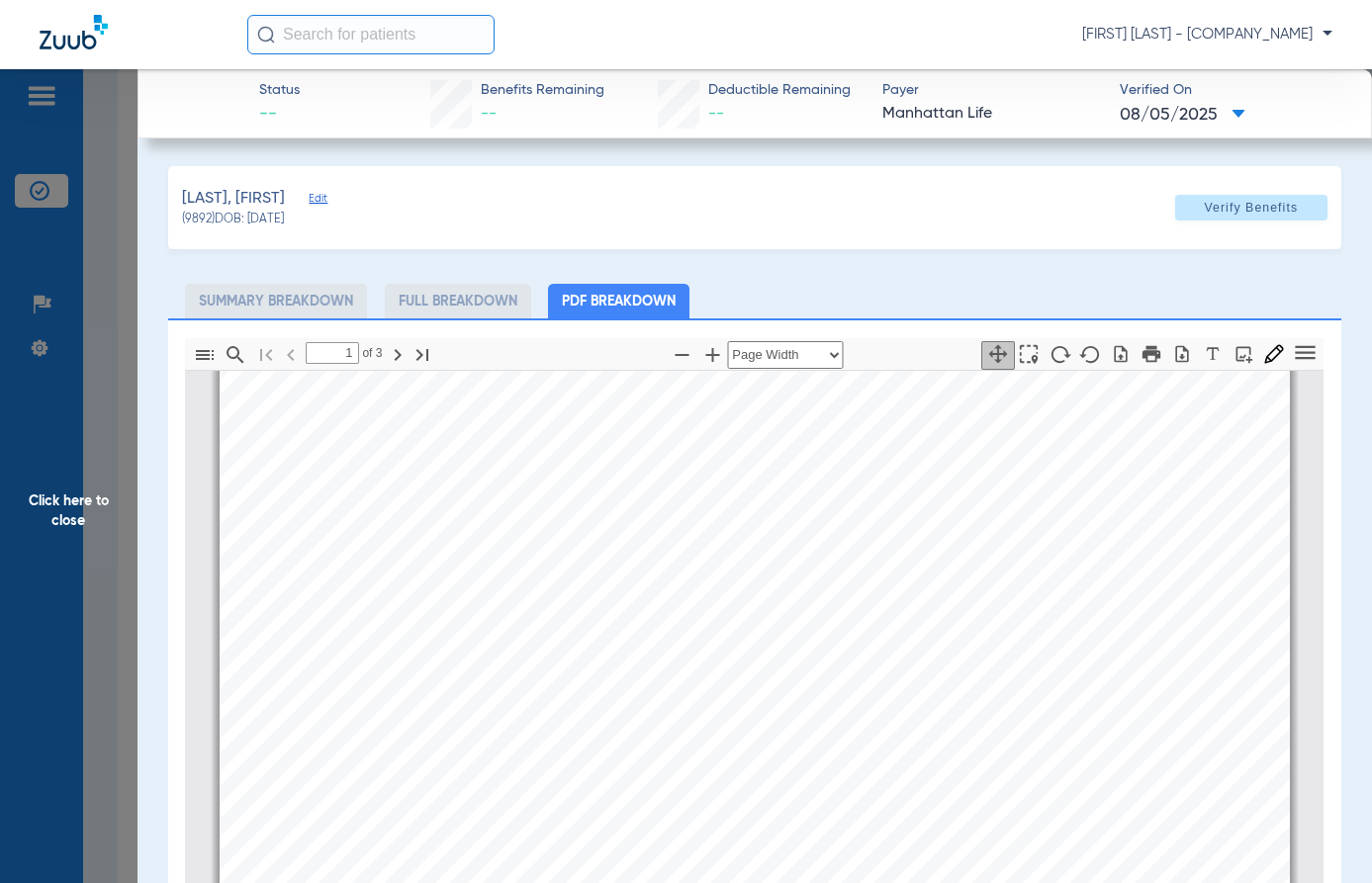 scroll, scrollTop: 208, scrollLeft: 0, axis: vertical 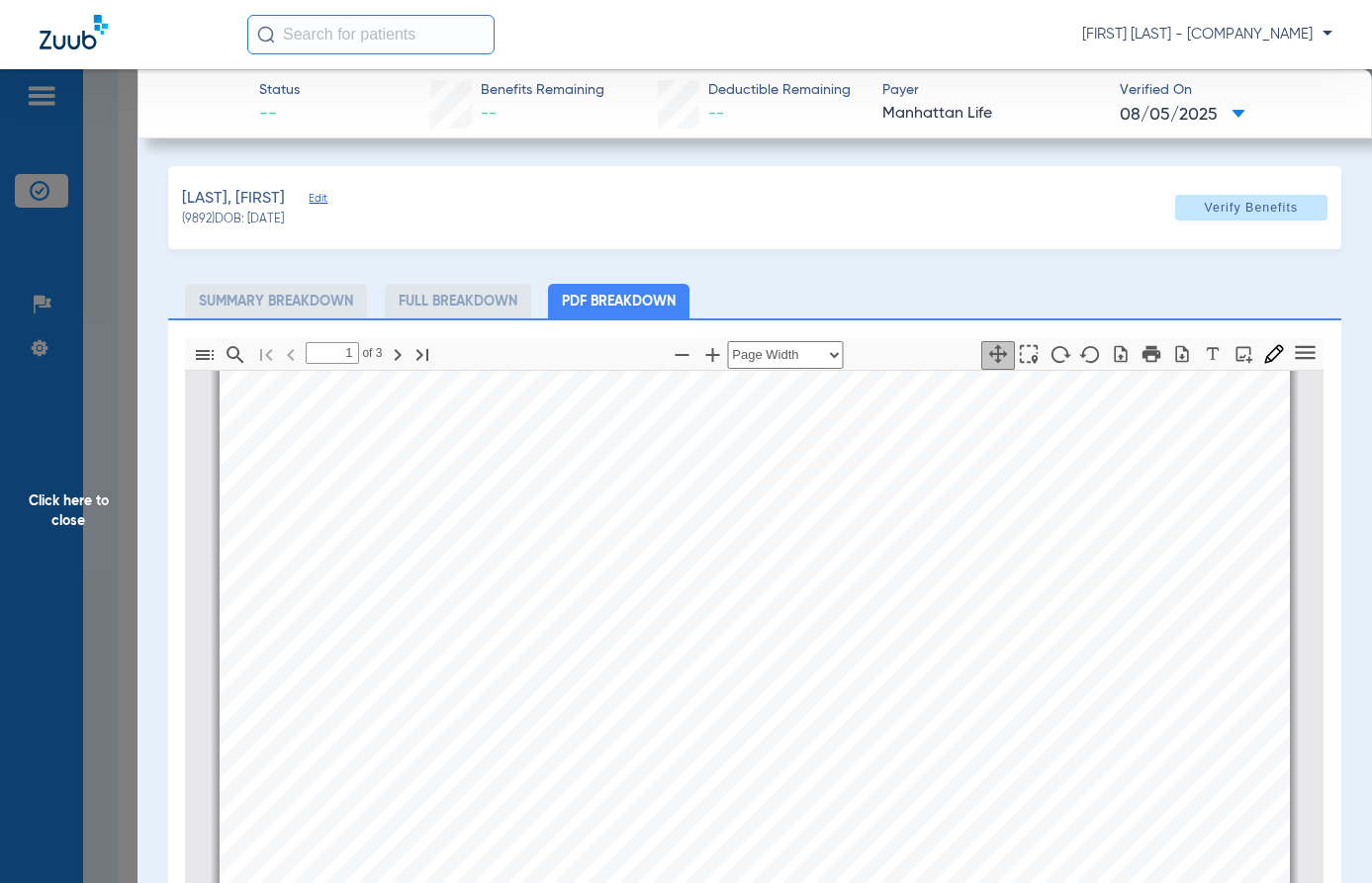 click on "Insured: [LAST], [FIRST] Plan Description: [PLAN_DESCRIPTION] Effective Date: [DATE] Paid To Date: [DATE] Coverage Status Active Applied Benefits [AMOUNT]/ [AMOUNT] Disclaimer: The following benefits are not guaranteed. All benefits are subject to the provisions, conditions and limitations of the policy. Applied Deductible [AMOUNT]/ [AMOUNT] This plan is not group coverage. Electronic Payer ID: [PAYER_ID] We are partnered with Careington Maximum Care PPO Dental Network. Plan Benefits Policy Year Maximum Benefit   $1,000, $1,500, $3,000 or $5000 per Policy Year *** Can be found in the Plan Description above Policy Year Deductible (if applicable)   $100 per person Dental Coverage Preventative Services   – Comprehensive or Periodic Evaluations, cleanings, bitewing X-rays and fluoride (age 16 & under). 100% In-Network Benefit, % of contracted rate 80% Out-of-Network Benefit Waiting Period   None" at bounding box center (755, 928) 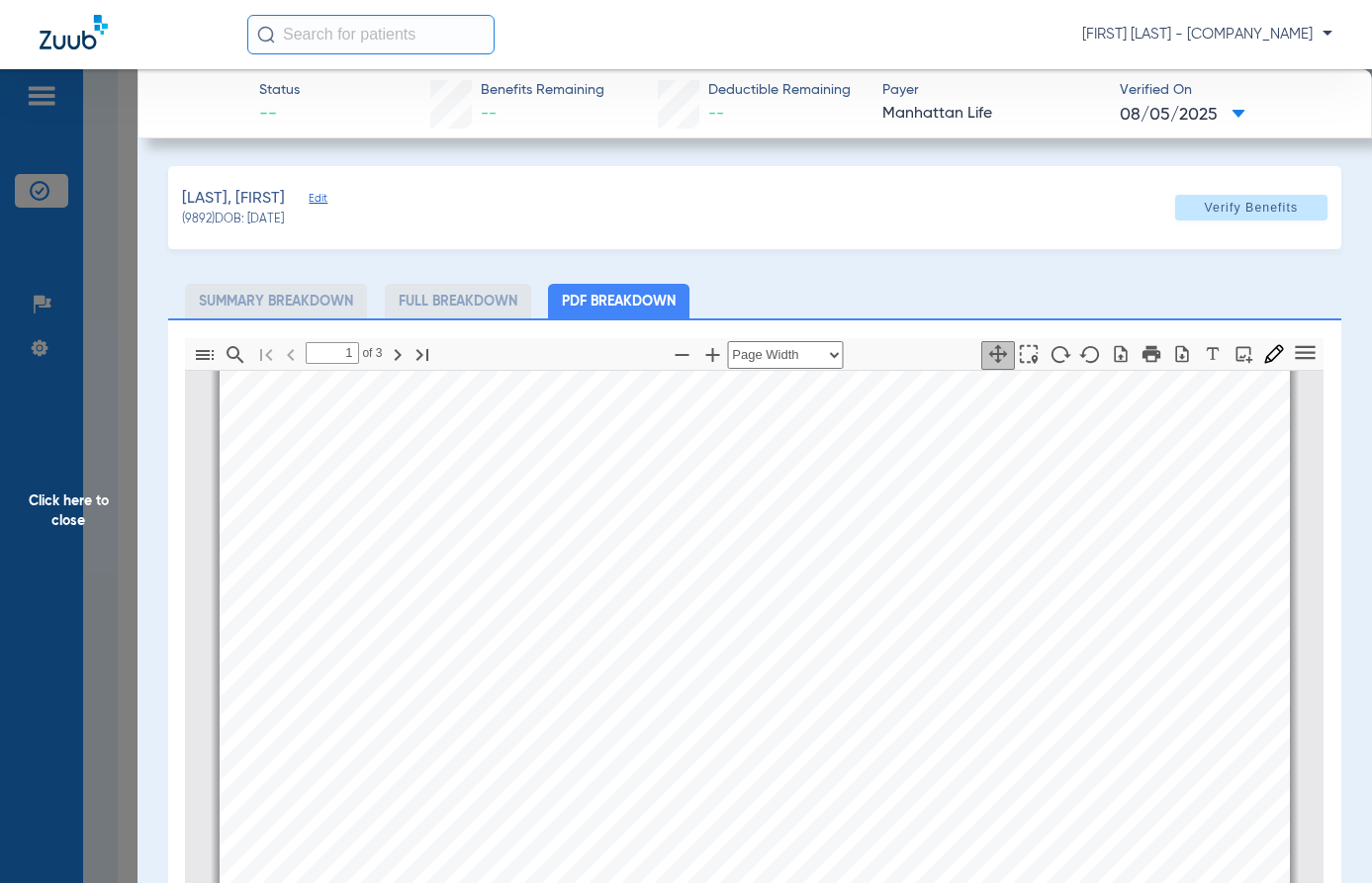 click on "Full Breakdown" 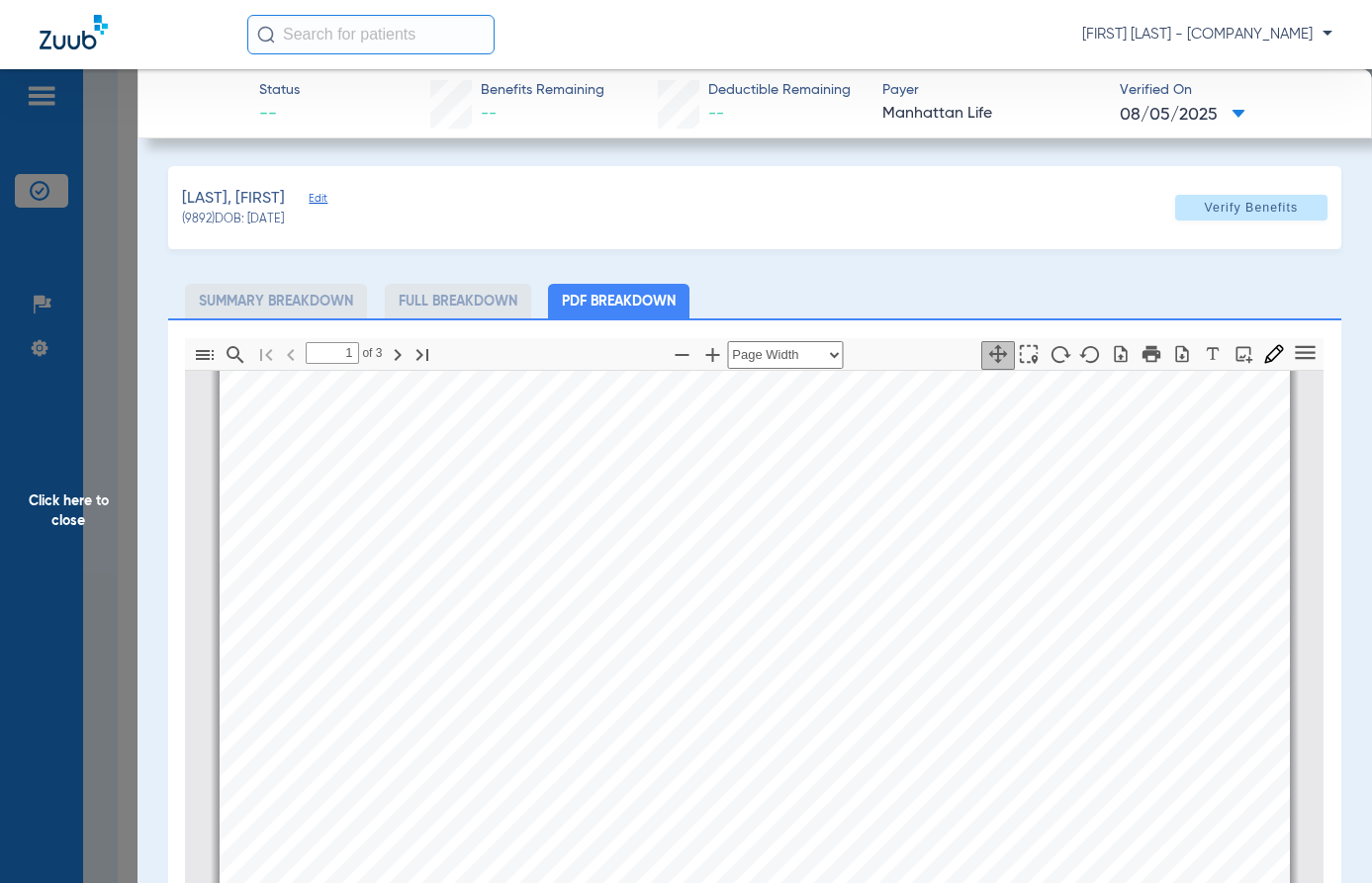scroll, scrollTop: 208, scrollLeft: 0, axis: vertical 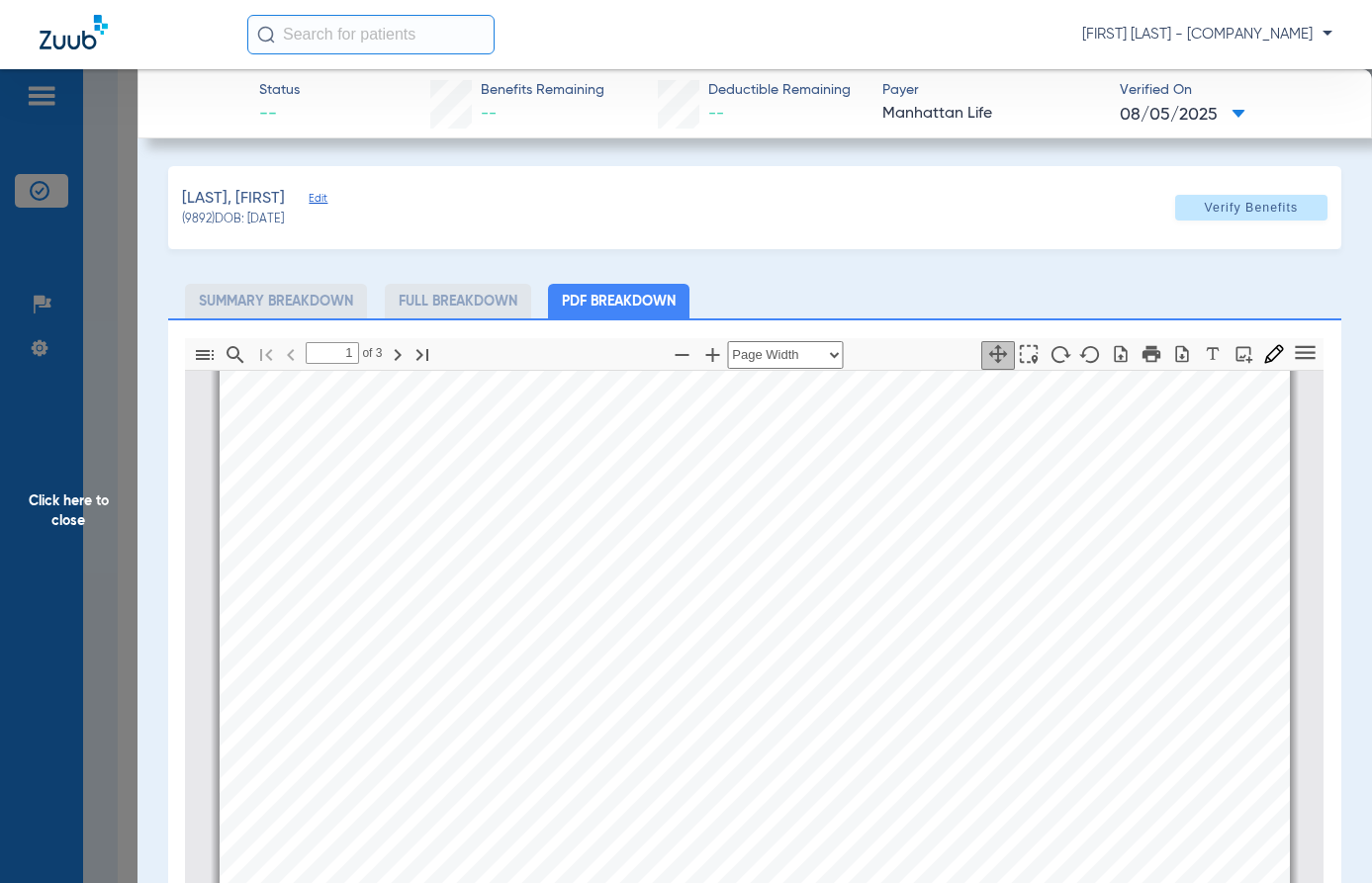 click on "Insured: [LAST], [FIRST] Plan Description: [PLAN_DESCRIPTION] Effective Date: [DATE] Paid To Date: [DATE] Coverage Status Active Applied Benefits [AMOUNT]/ [AMOUNT] Disclaimer: The following benefits are not guaranteed. All benefits are subject to the provisions, conditions and limitations of the policy. Applied Deductible [AMOUNT]/ [AMOUNT] This plan is not group coverage. Electronic Payer ID: [PAYER_ID] We are partnered with Careington Maximum Care PPO Dental Network. Plan Benefits Policy Year Maximum Benefit   $1,000, $1,500, $3,000 or $5000 per Policy Year *** Can be found in the Plan Description above Policy Year Deductible (if applicable)   $100 per person Dental Coverage Preventative Services   – Comprehensive or Periodic Evaluations, cleanings, bitewing X-rays and fluoride (age 16 & under). 100% In-Network Benefit, % of contracted rate 80% Out-of-Network Benefit Waiting Period   None" at bounding box center [755, 928] 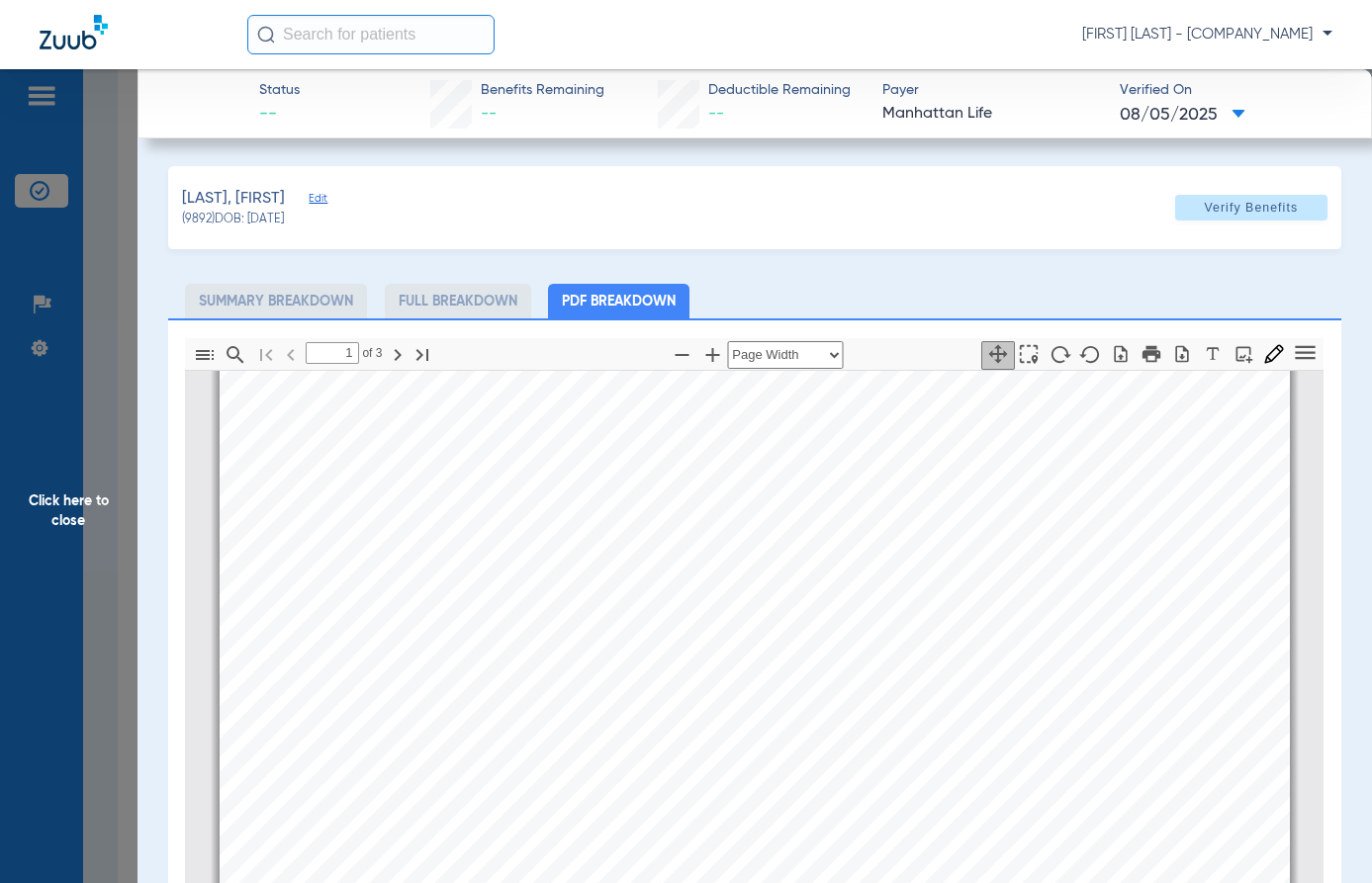 scroll, scrollTop: 603, scrollLeft: 0, axis: vertical 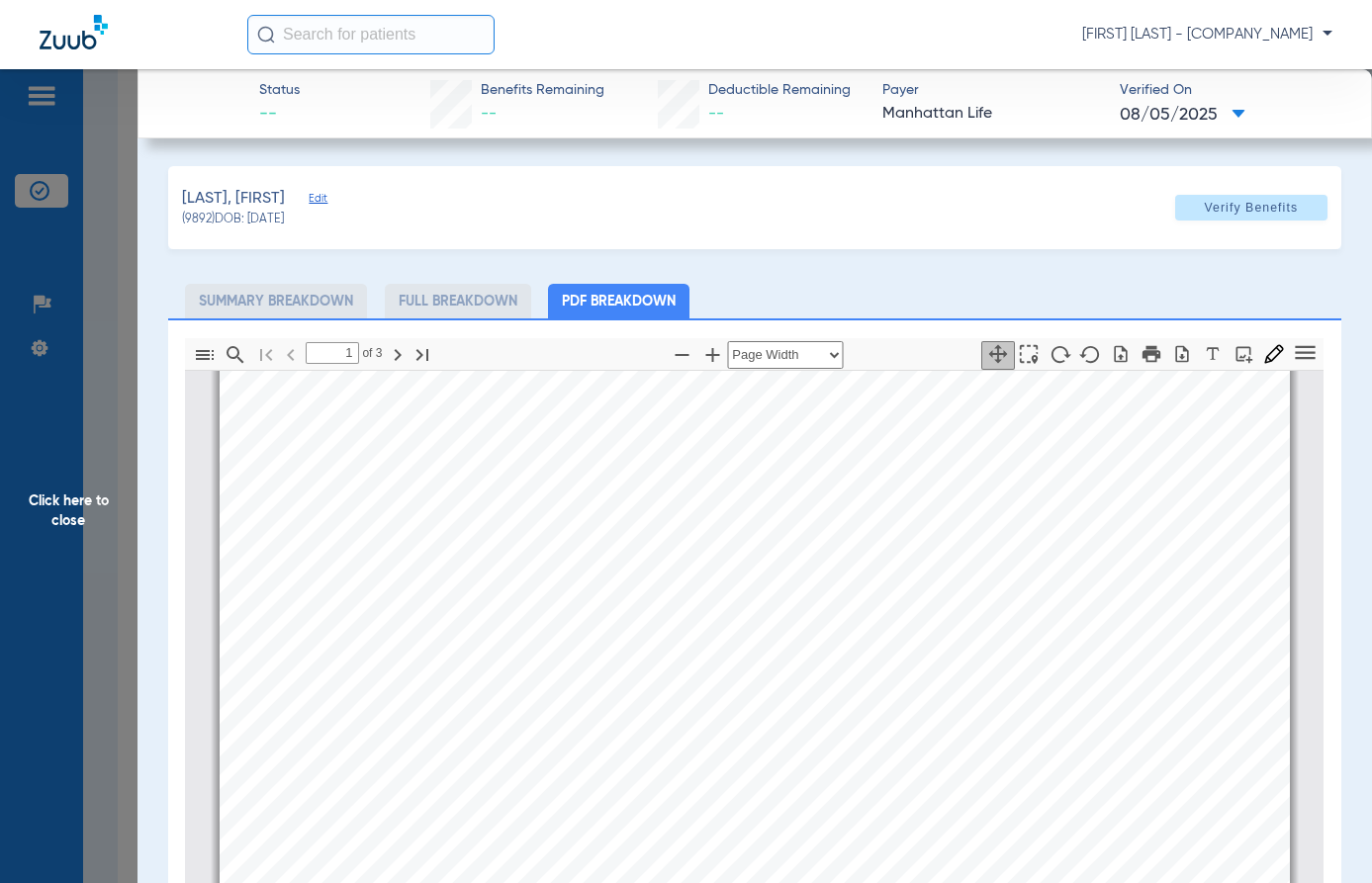 drag, startPoint x: 599, startPoint y: 468, endPoint x: 645, endPoint y: 472, distance: 46.173586 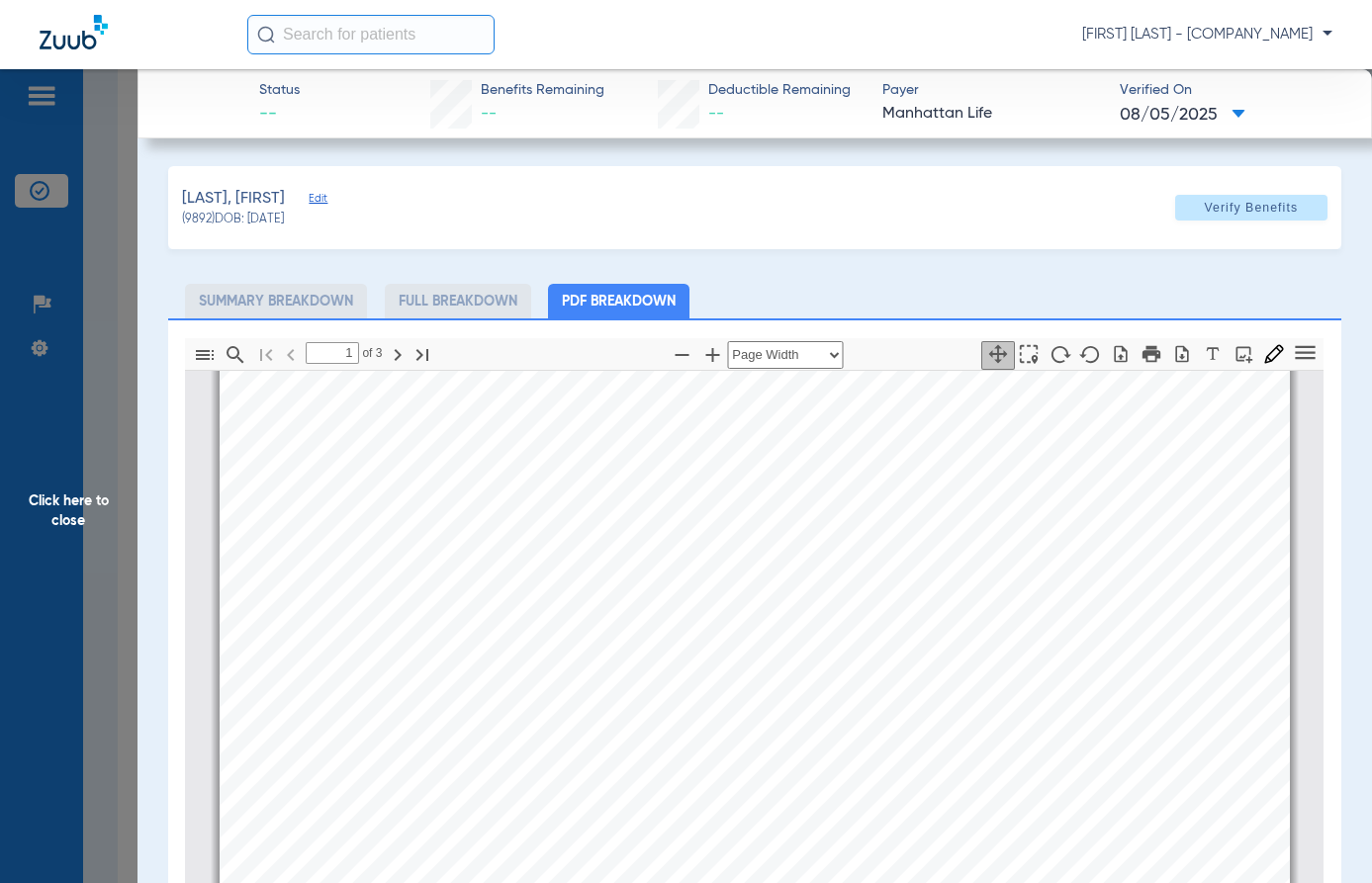 scroll, scrollTop: 999, scrollLeft: 0, axis: vertical 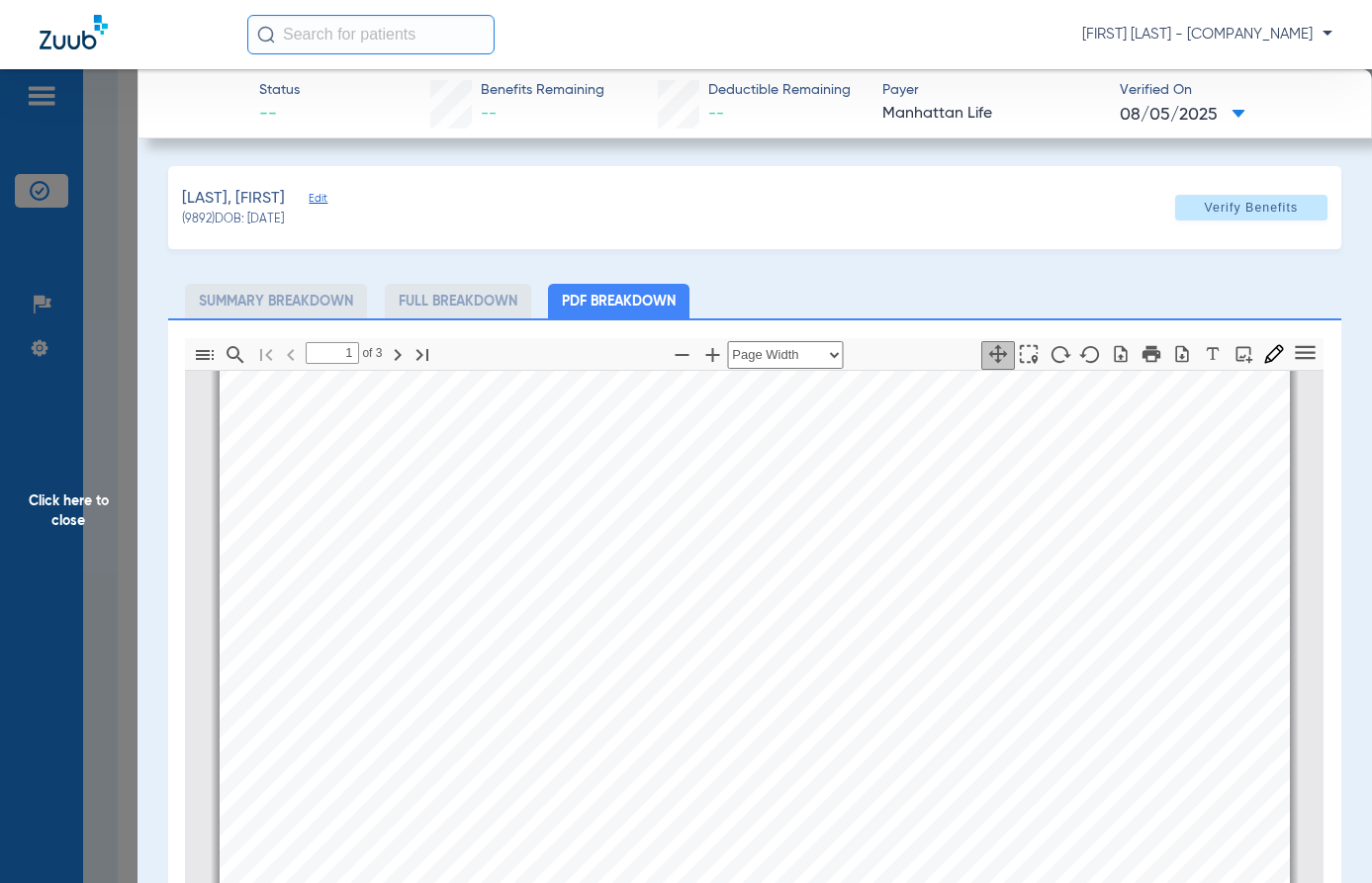 drag, startPoint x: 614, startPoint y: 354, endPoint x: 774, endPoint y: 473, distance: 199.4016 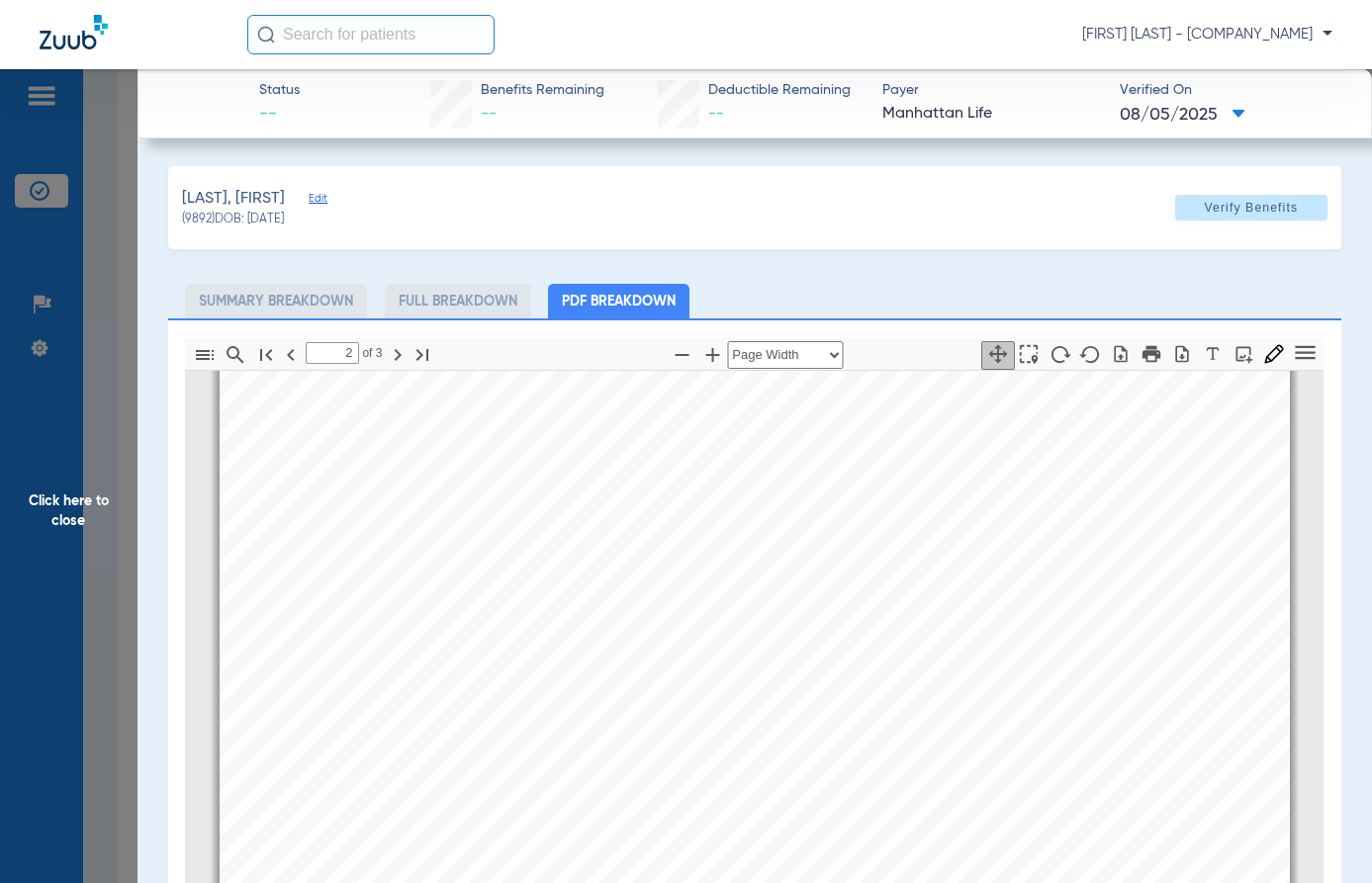 scroll, scrollTop: 2472, scrollLeft: 0, axis: vertical 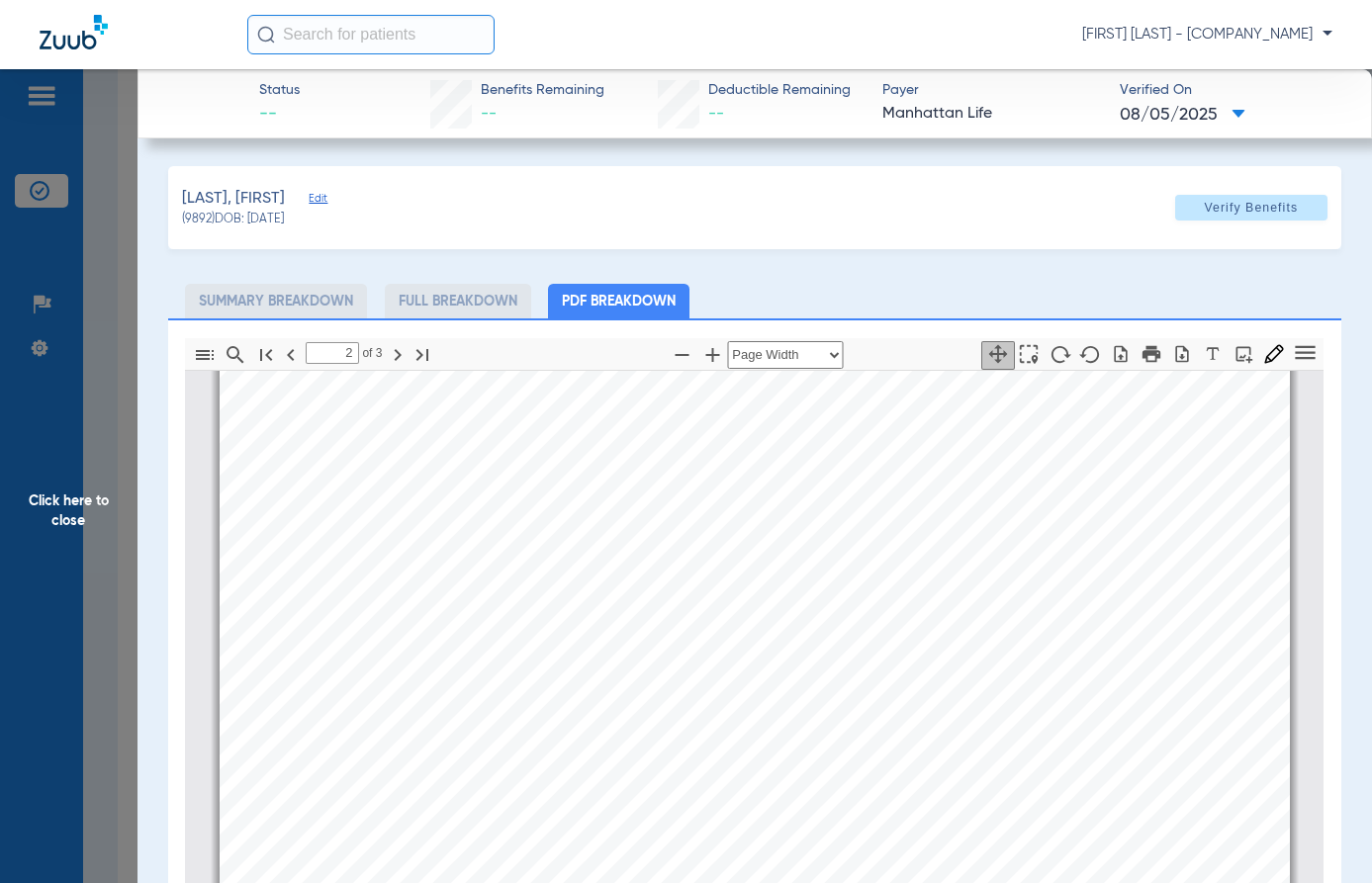 type on "3" 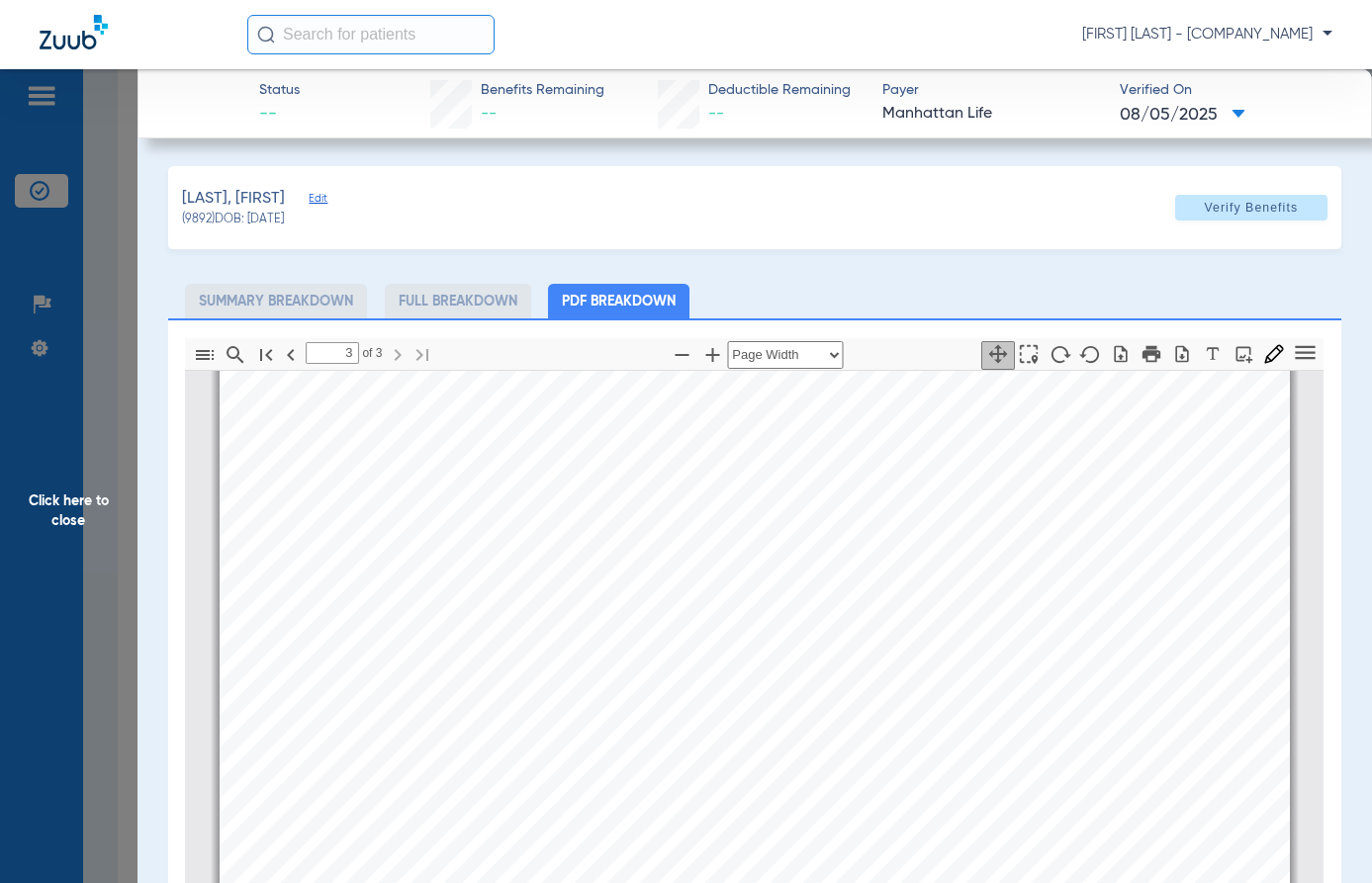 scroll, scrollTop: 3726, scrollLeft: 0, axis: vertical 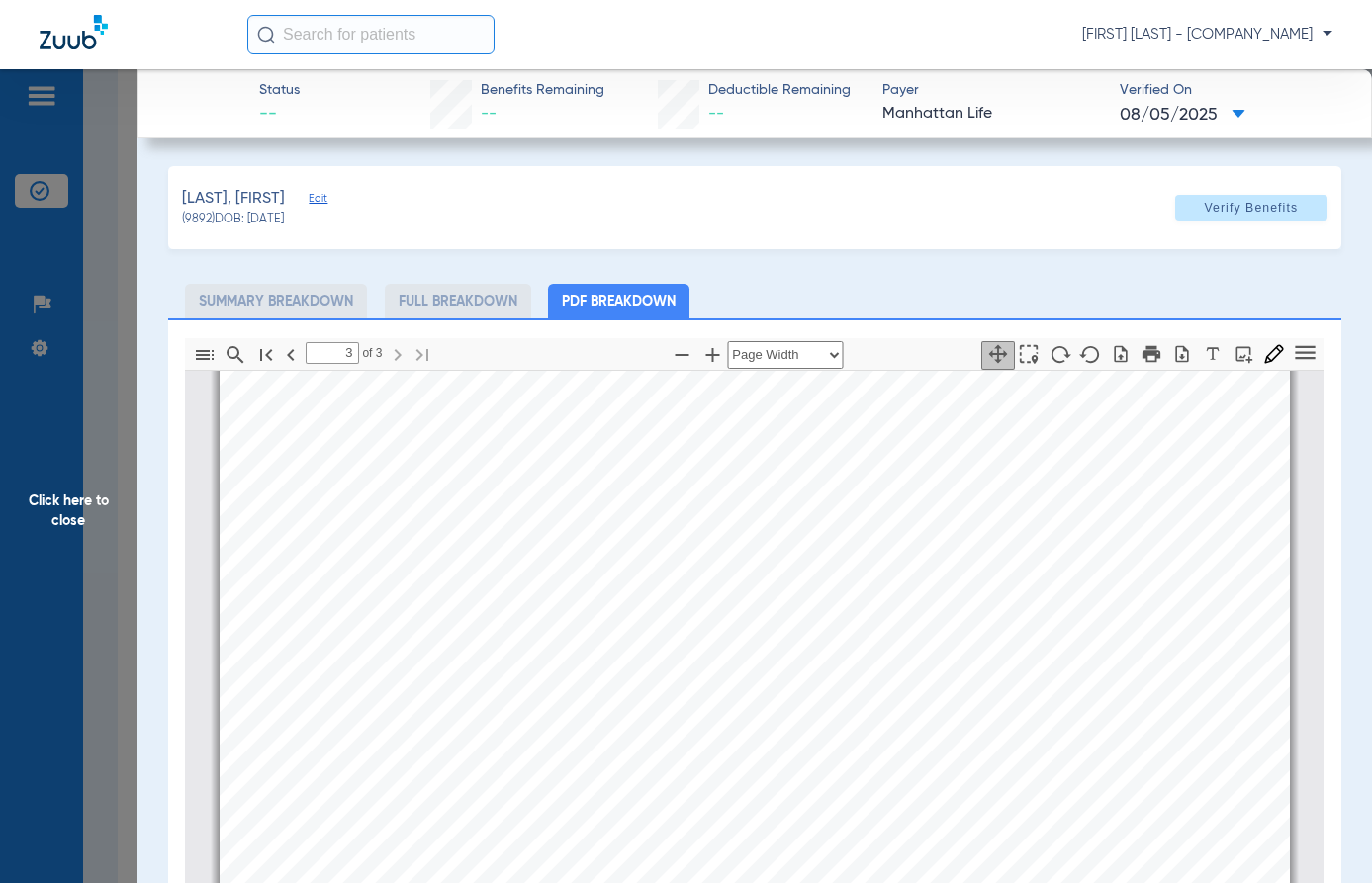 click on "Click here to close" 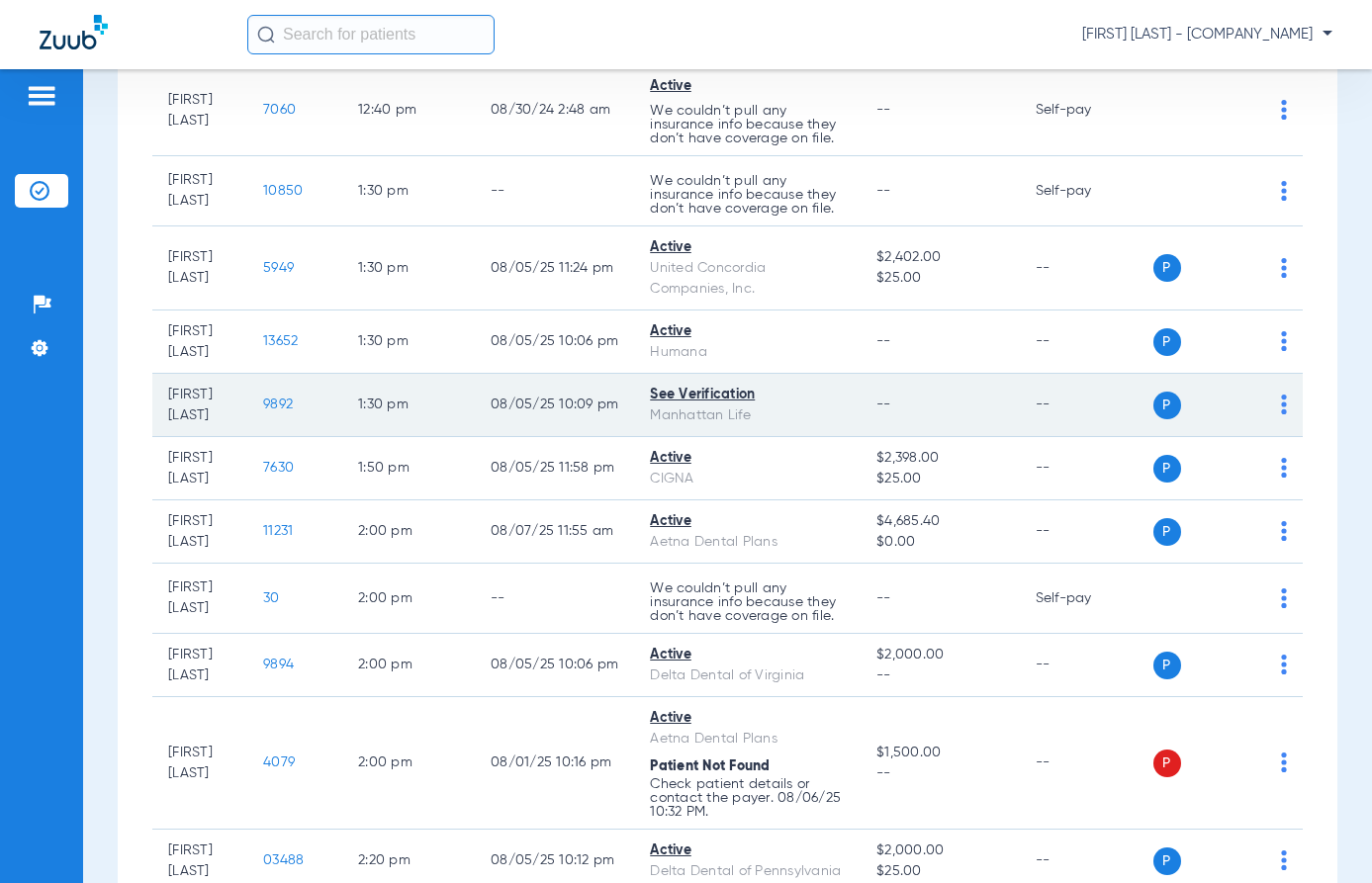 click on "1:30 PM" 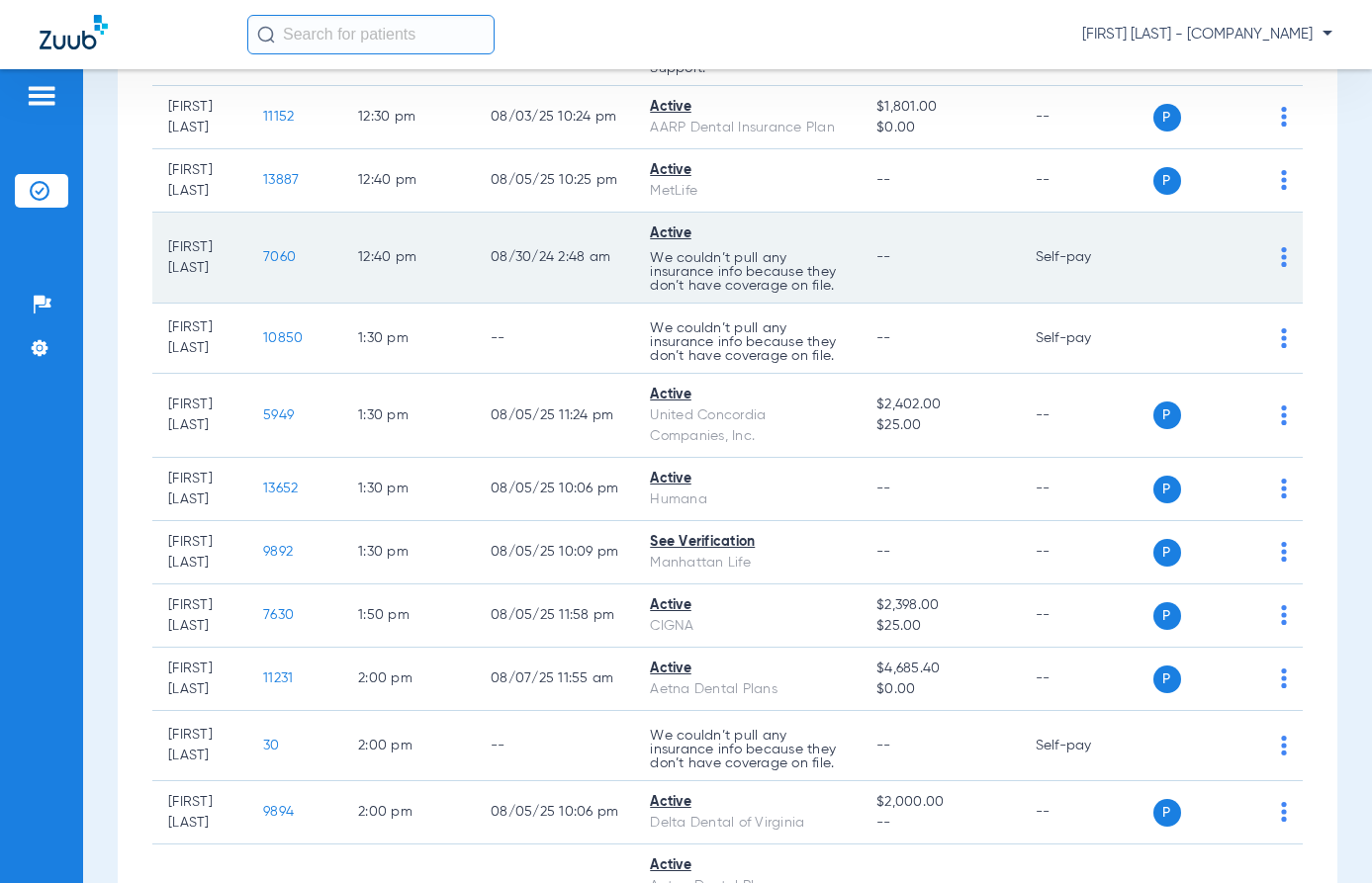 scroll, scrollTop: 2868, scrollLeft: 0, axis: vertical 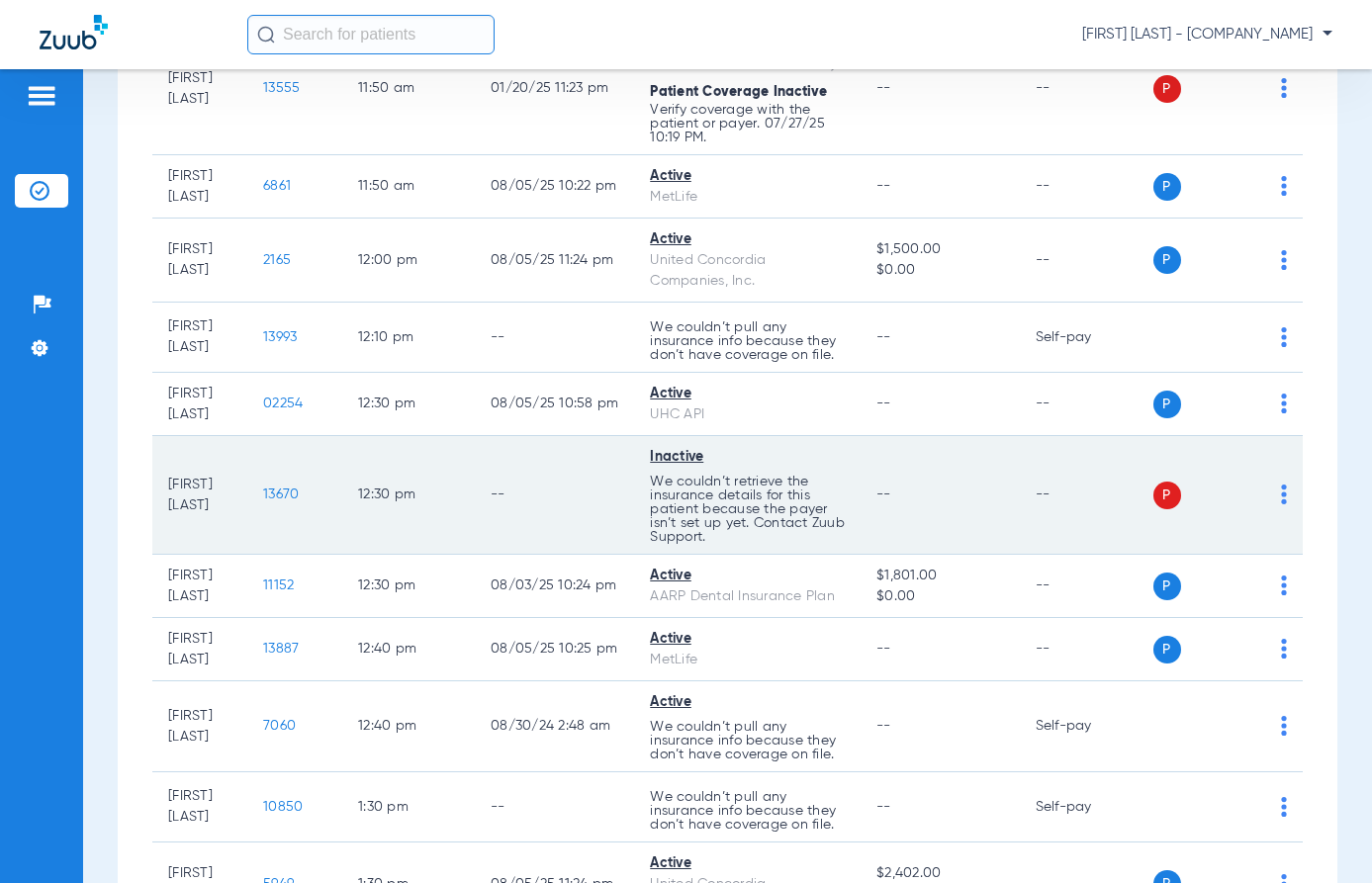 click on "--" 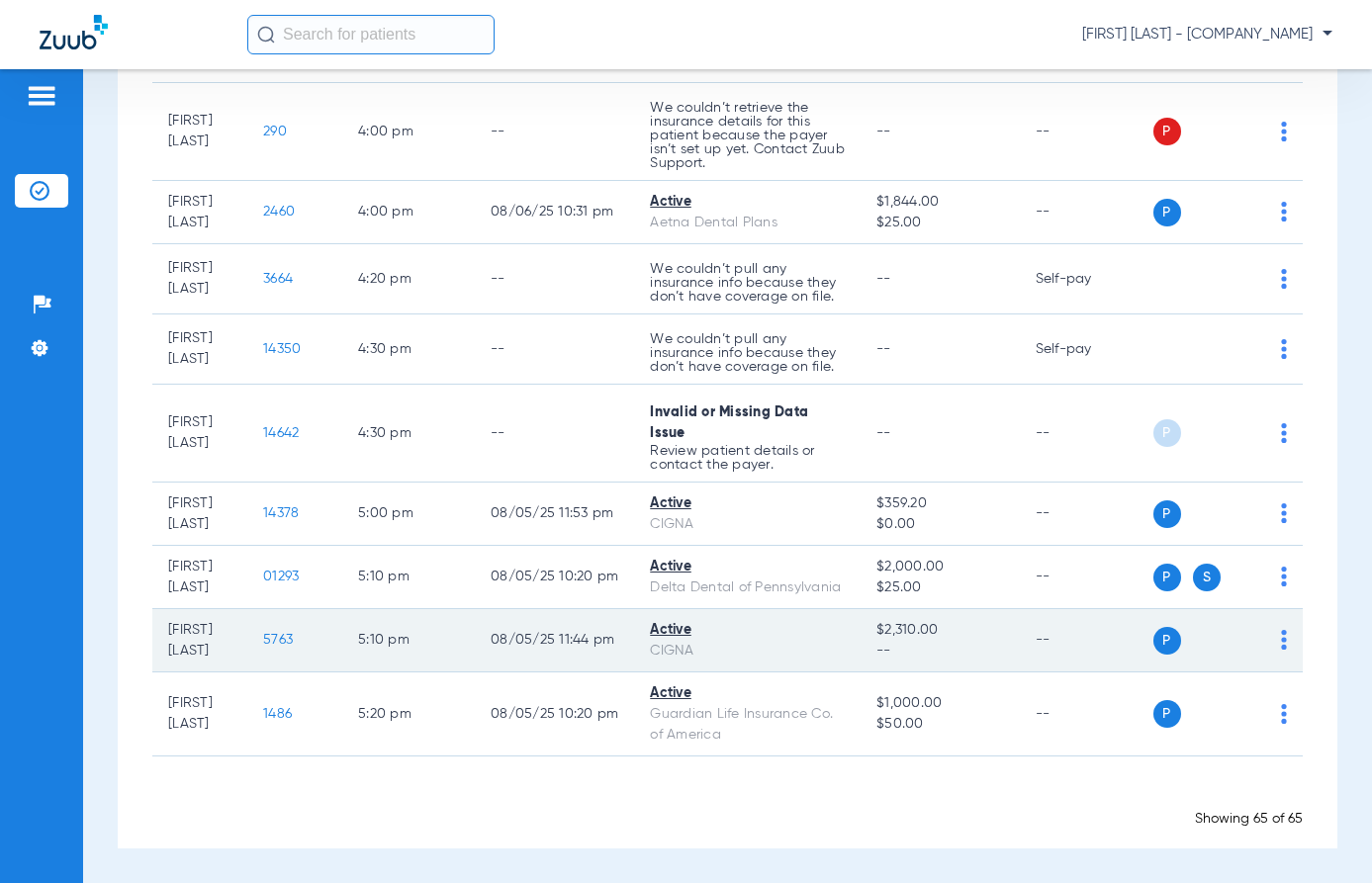 scroll, scrollTop: 5300, scrollLeft: 0, axis: vertical 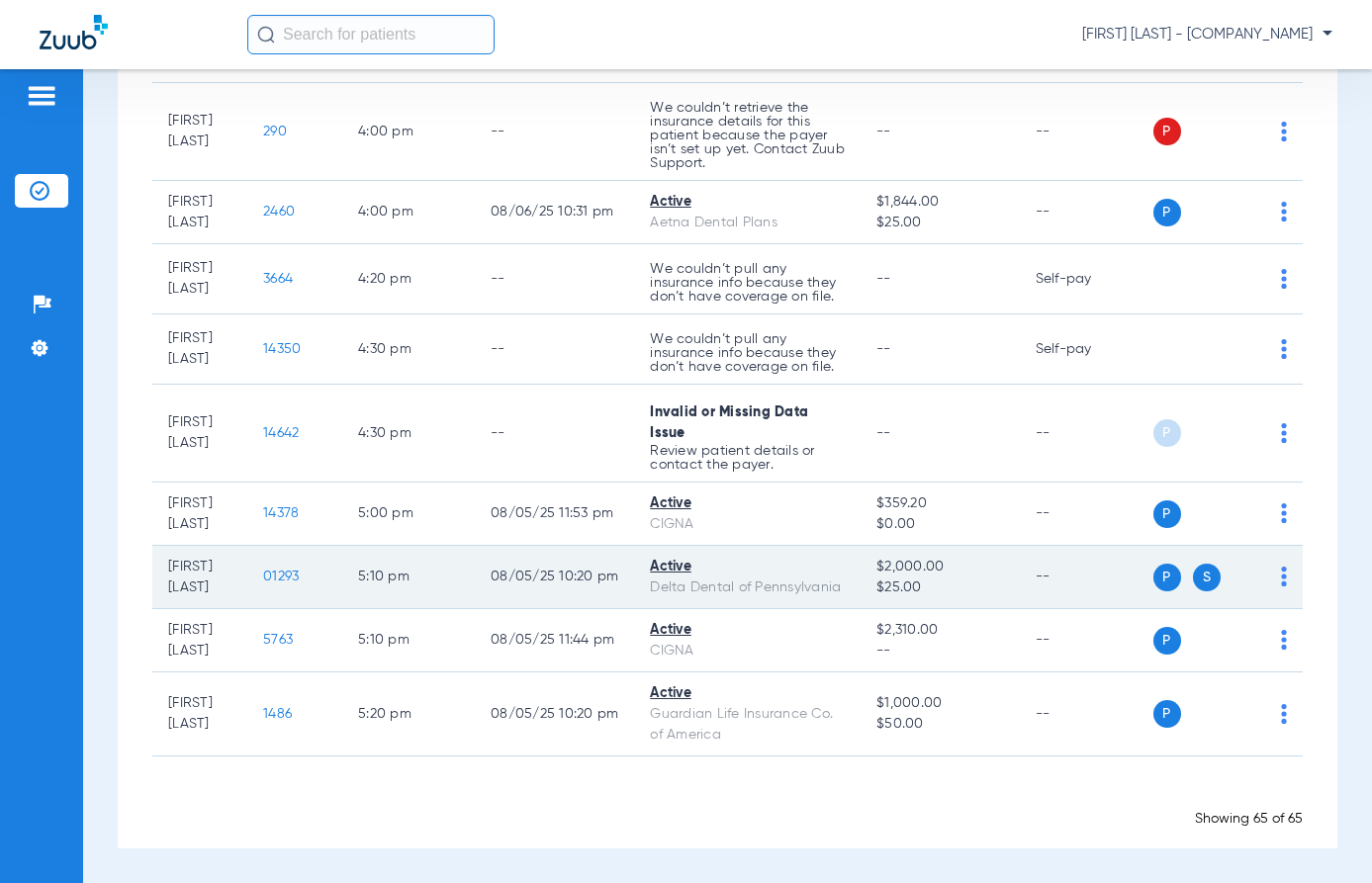drag, startPoint x: 396, startPoint y: 605, endPoint x: 428, endPoint y: 596, distance: 33.24154 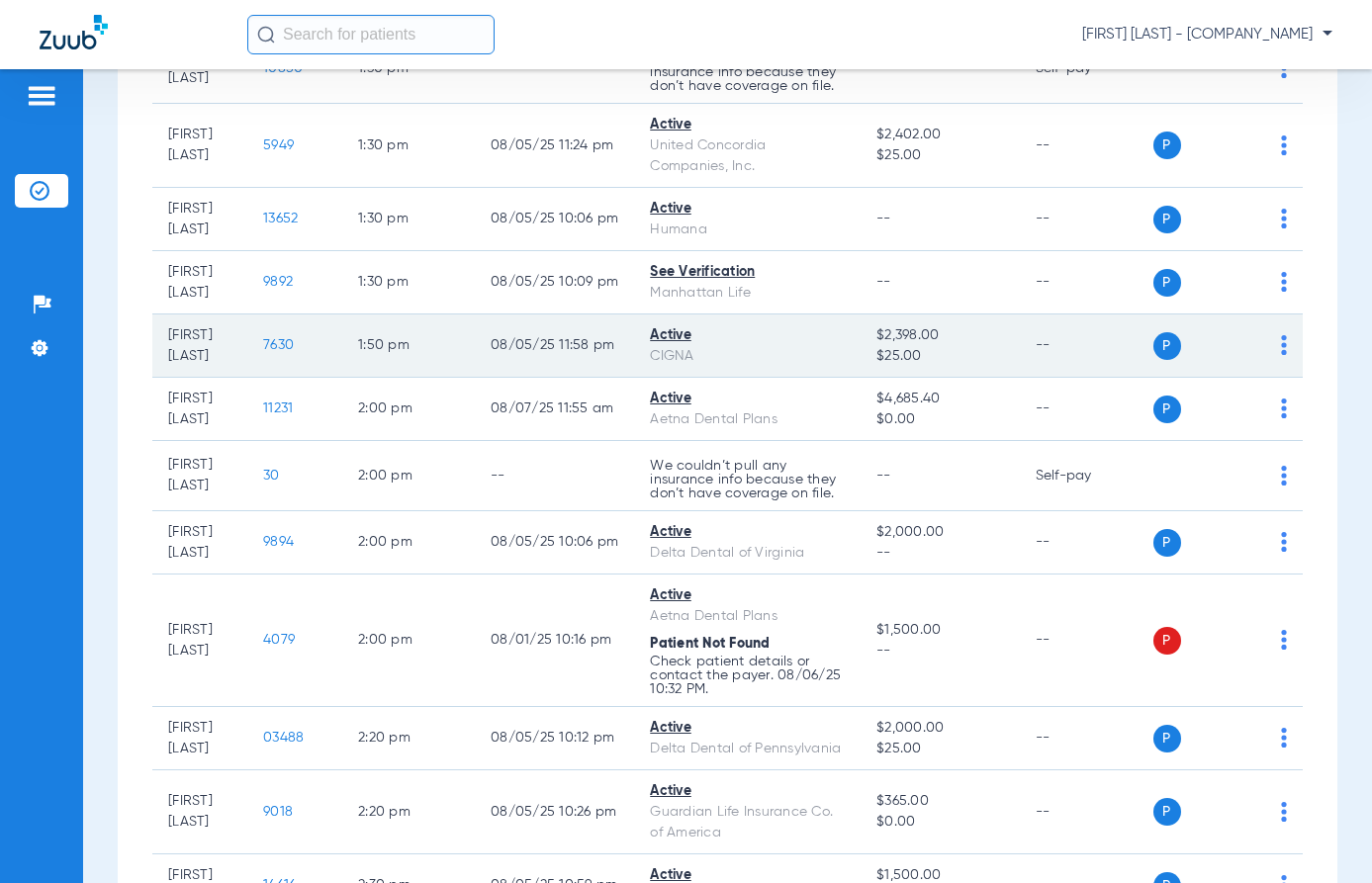 scroll, scrollTop: 3421, scrollLeft: 0, axis: vertical 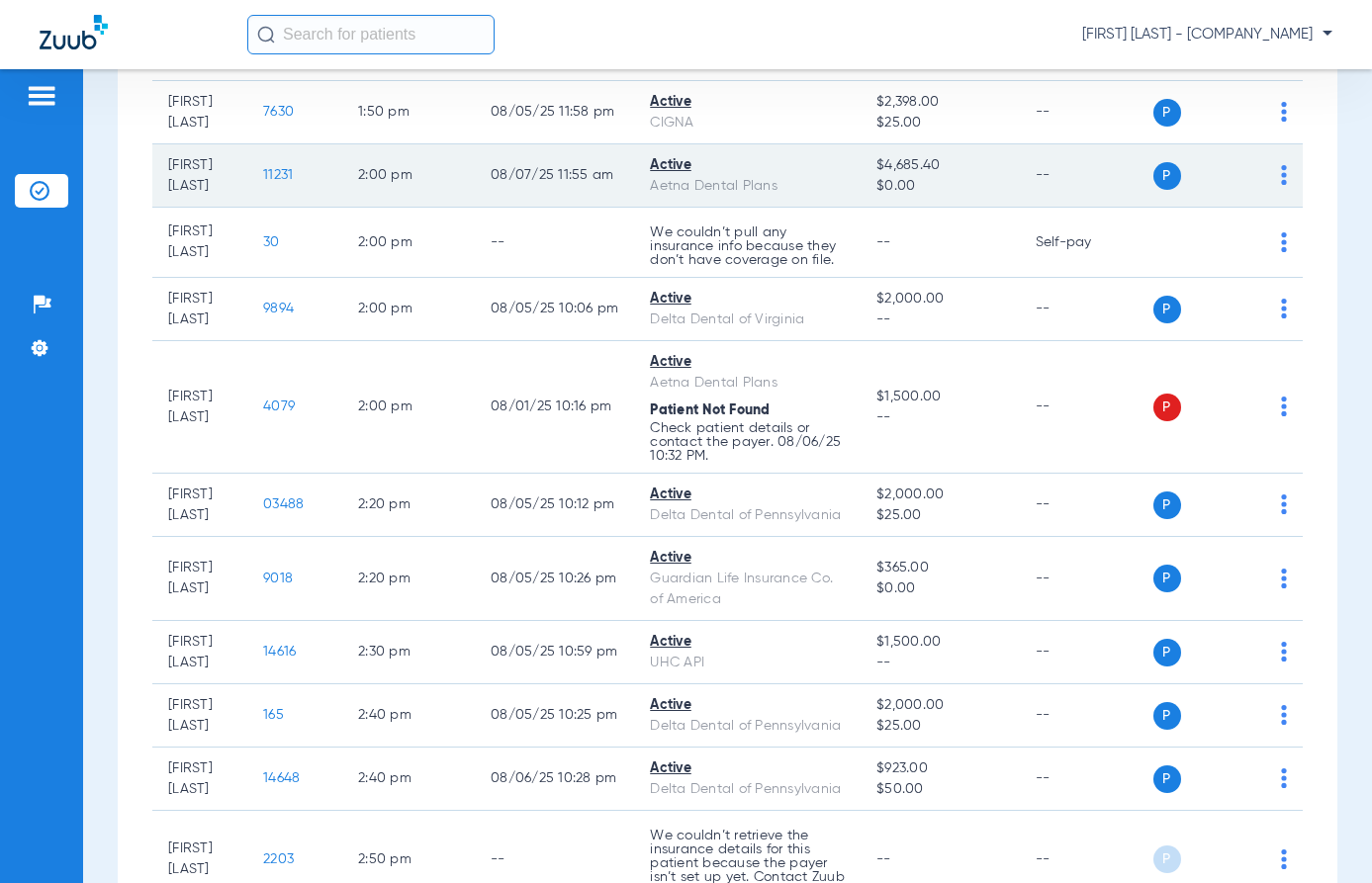 click on "11231" 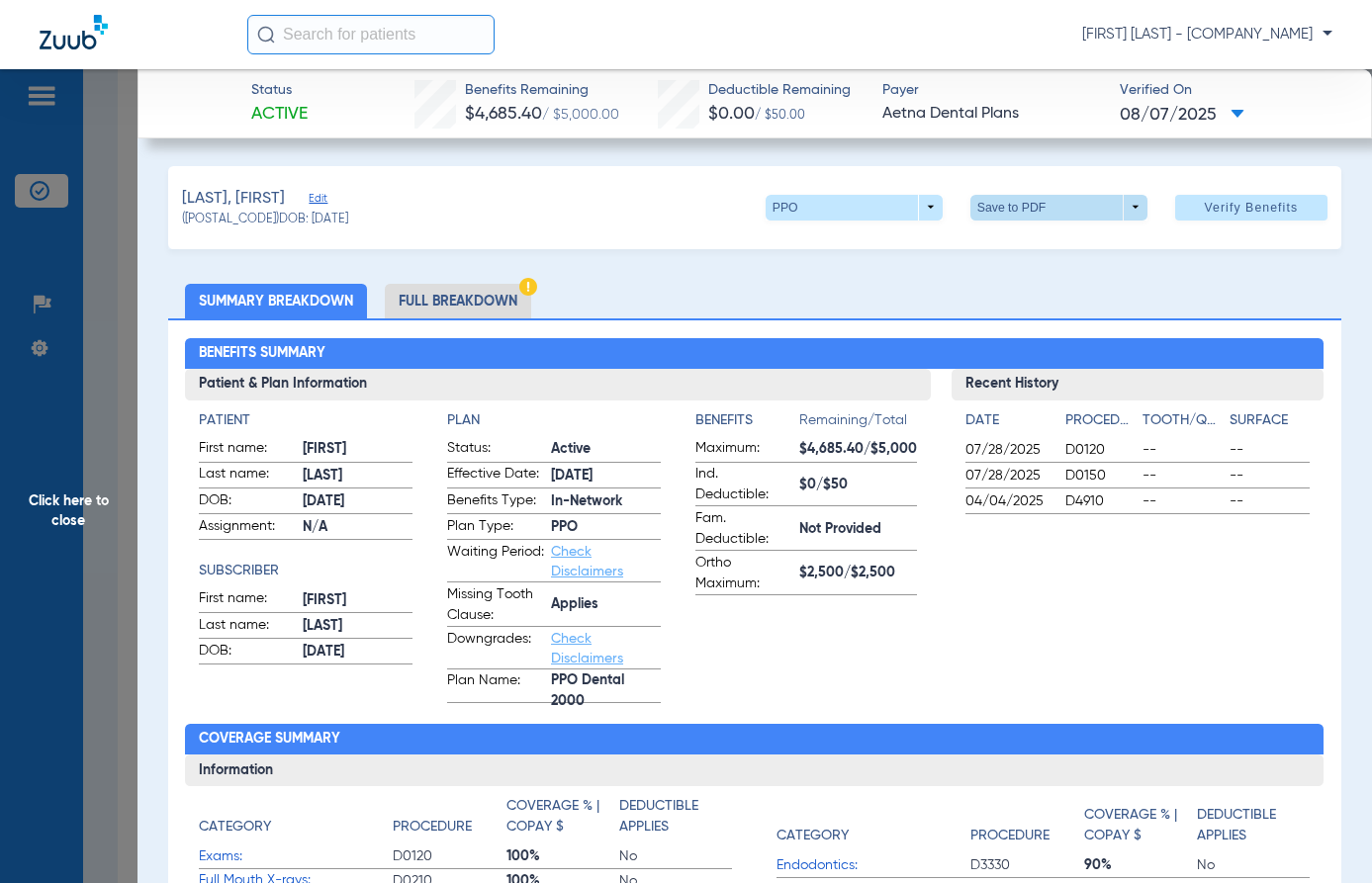 click 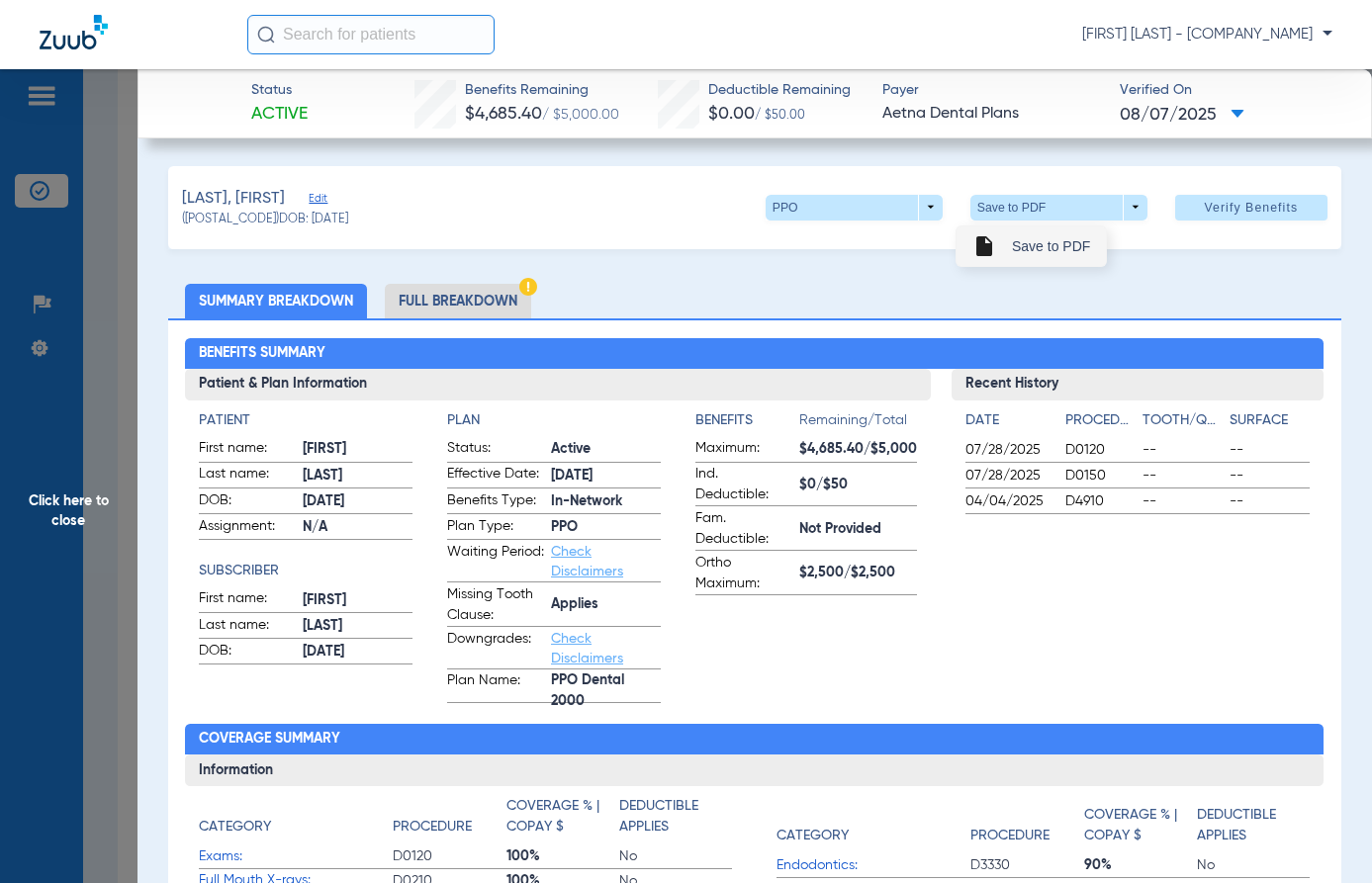 click on "Save to PDF" at bounding box center (1051, 246) 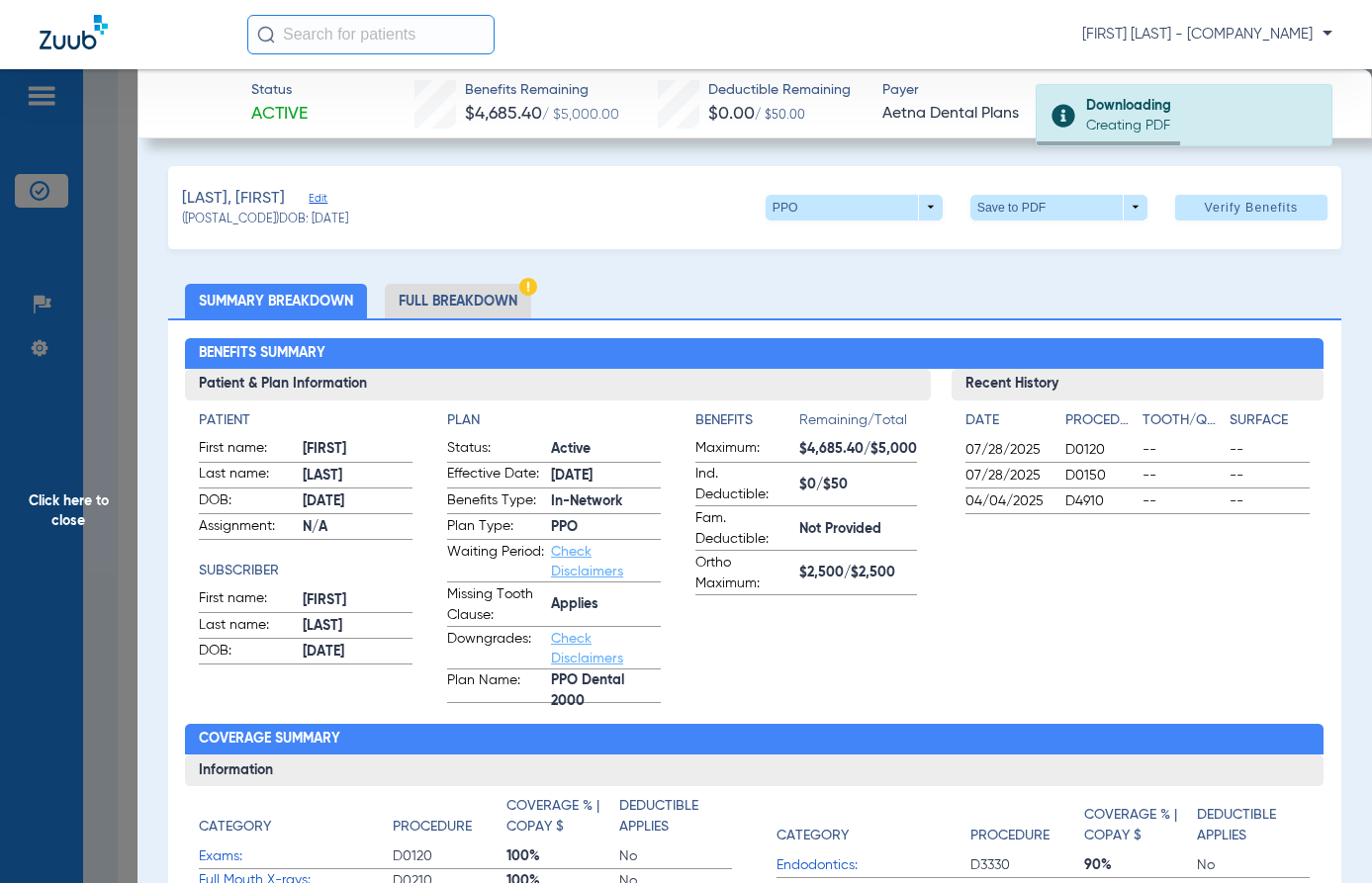 click on "Full Breakdown" 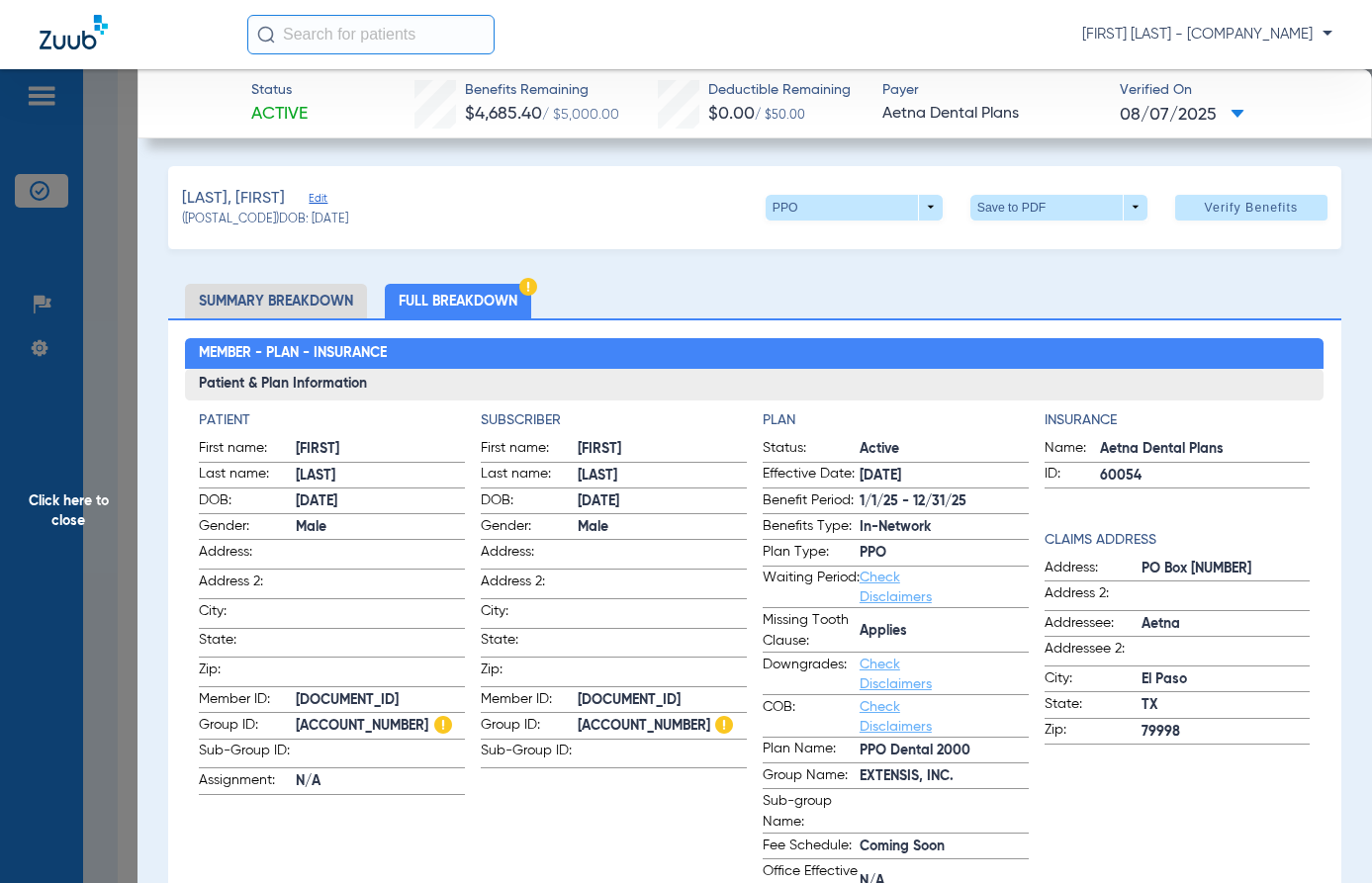 click on "[FIRST] [LAST]   Edit   ([POSTAL_CODE])   DOB: [DATE]   PPO  arrow_drop_down  Save to PDF  arrow_drop_down  Verify Benefits" 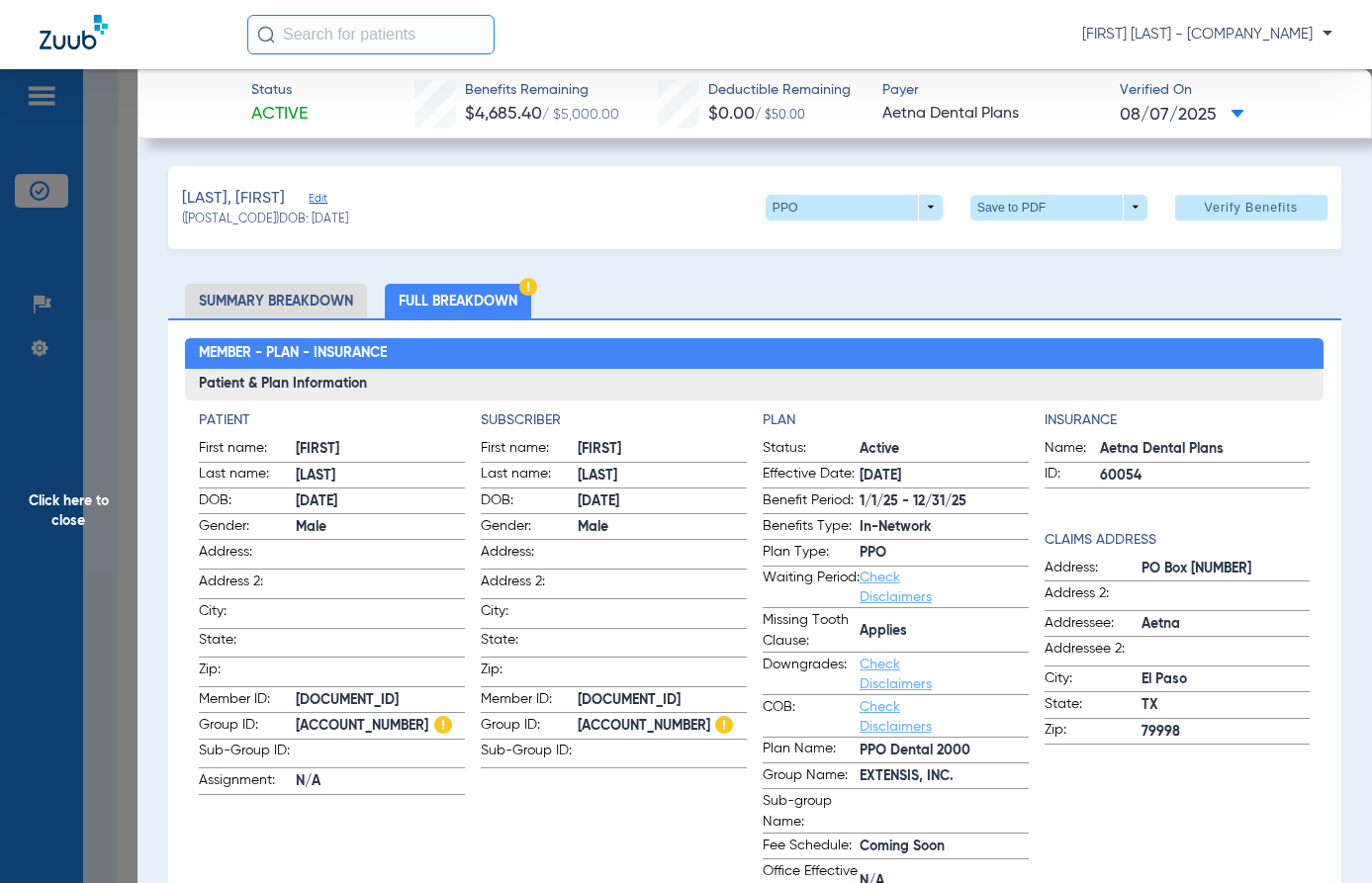 click on "Click here to close" 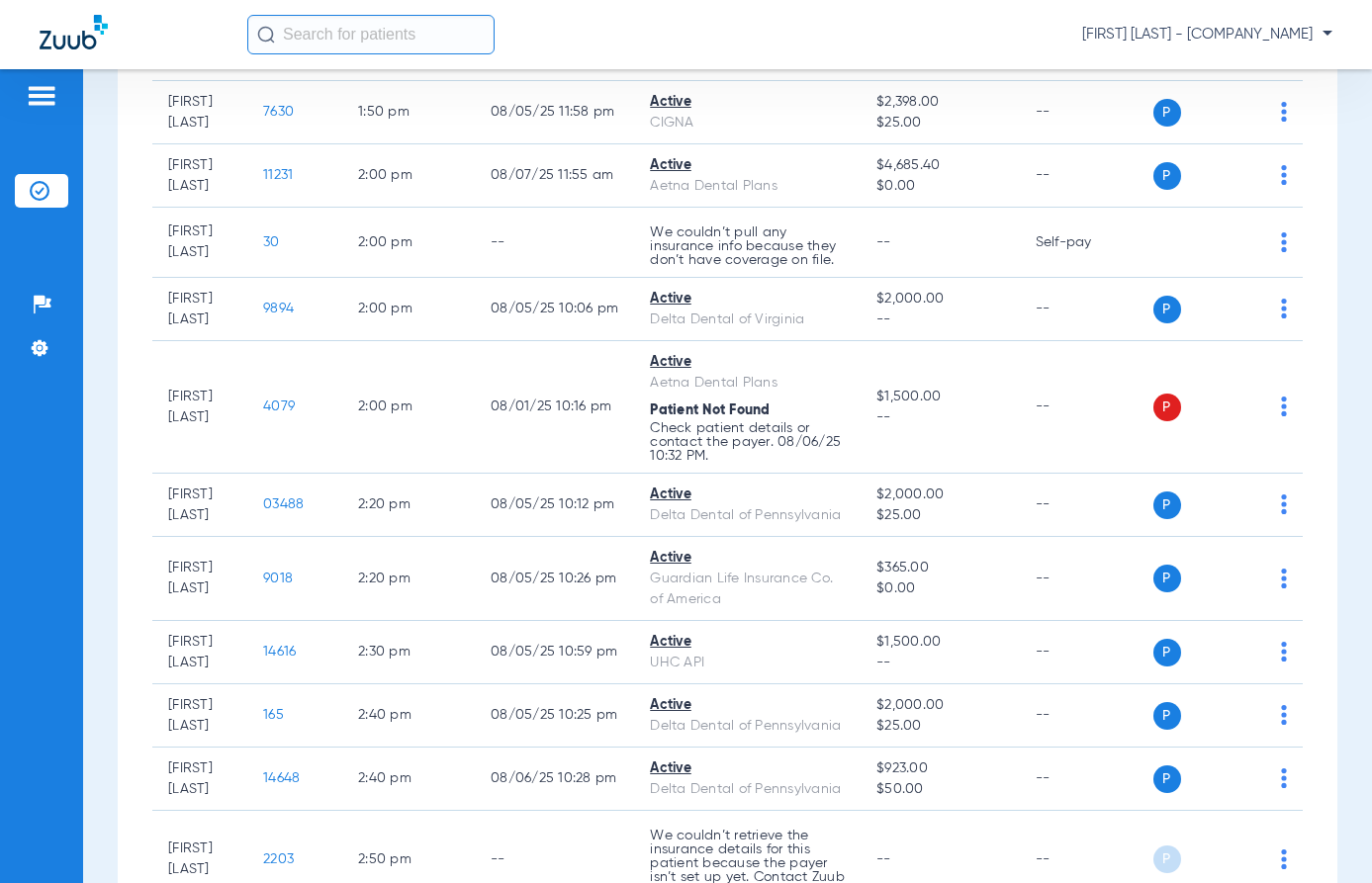 click on "08/05/25 11:24 PM" 